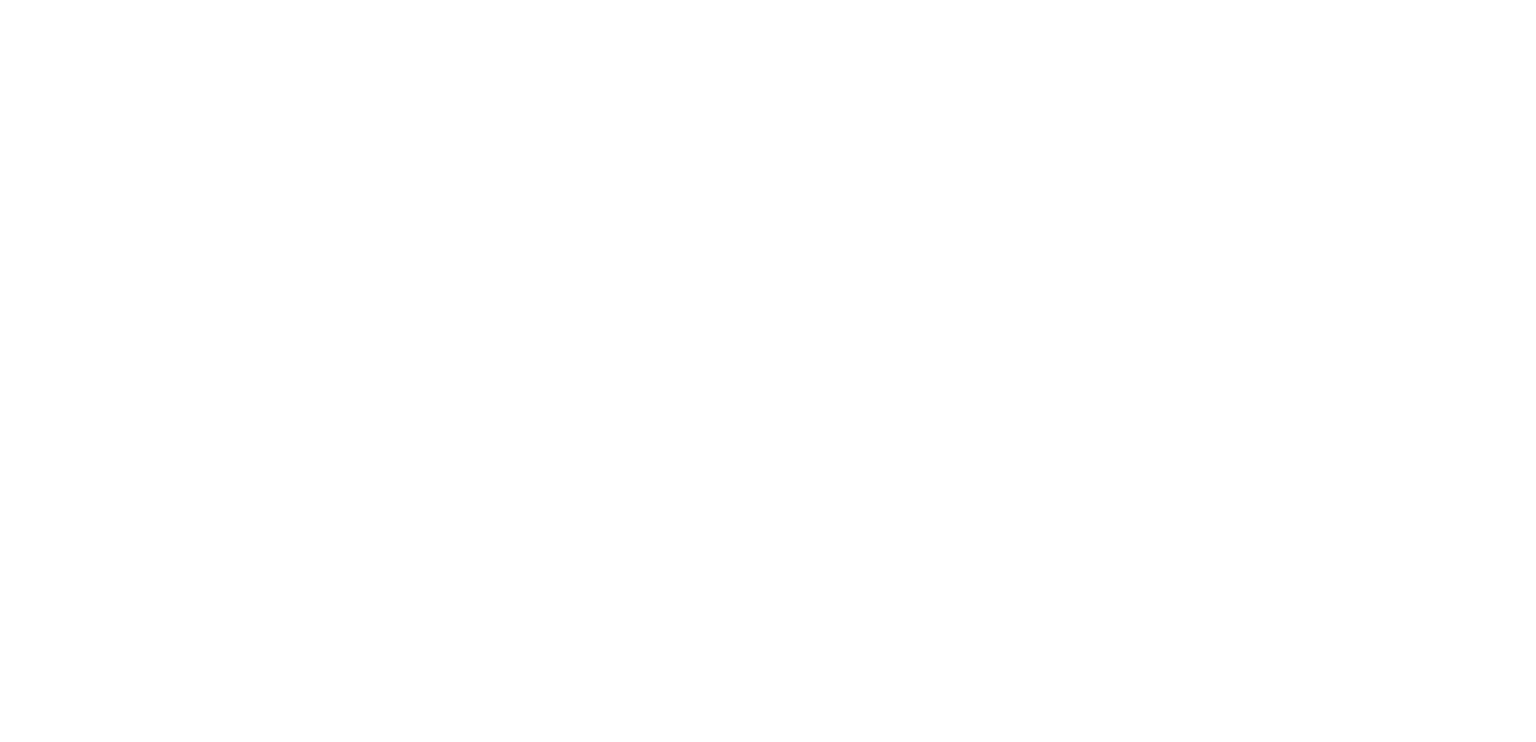 scroll, scrollTop: 0, scrollLeft: 0, axis: both 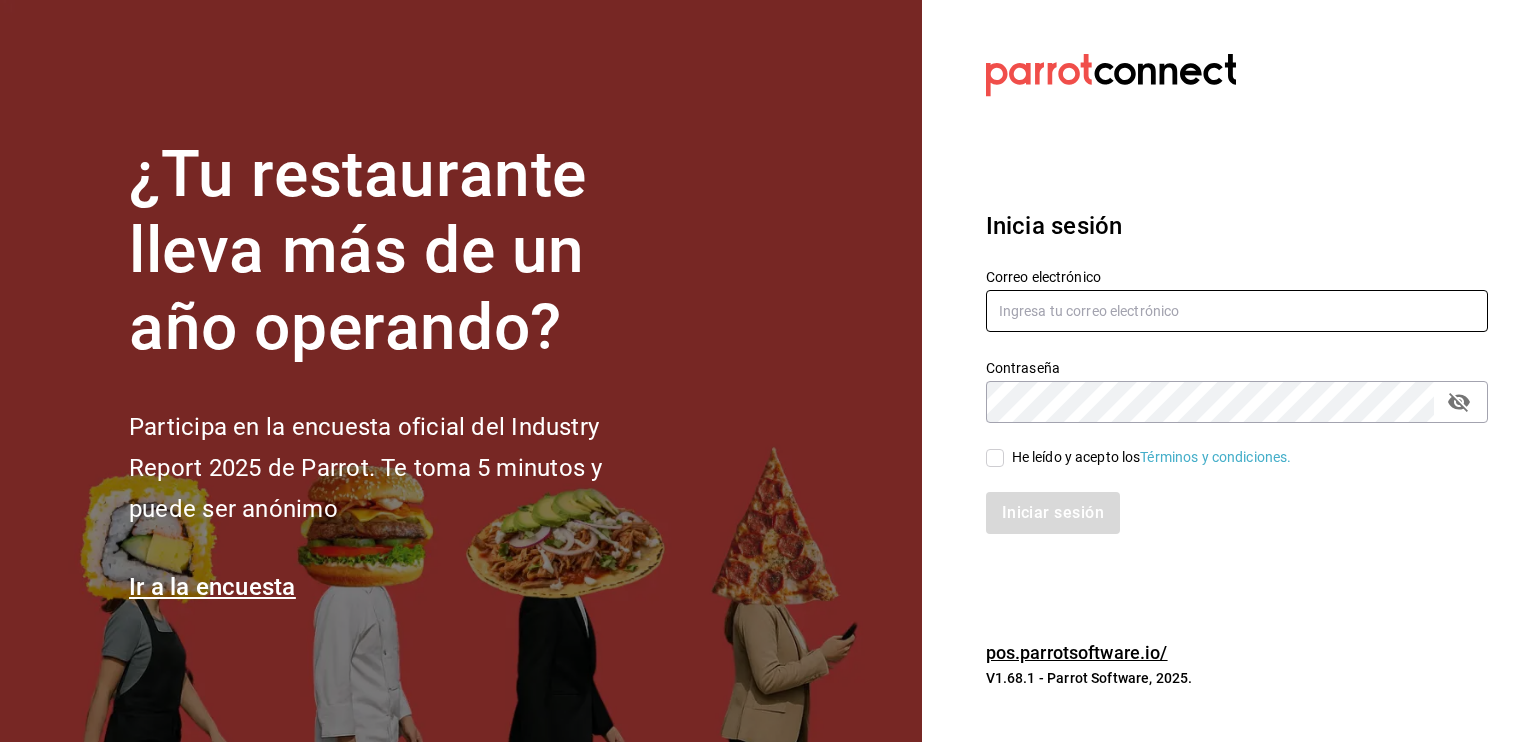 click at bounding box center [1237, 311] 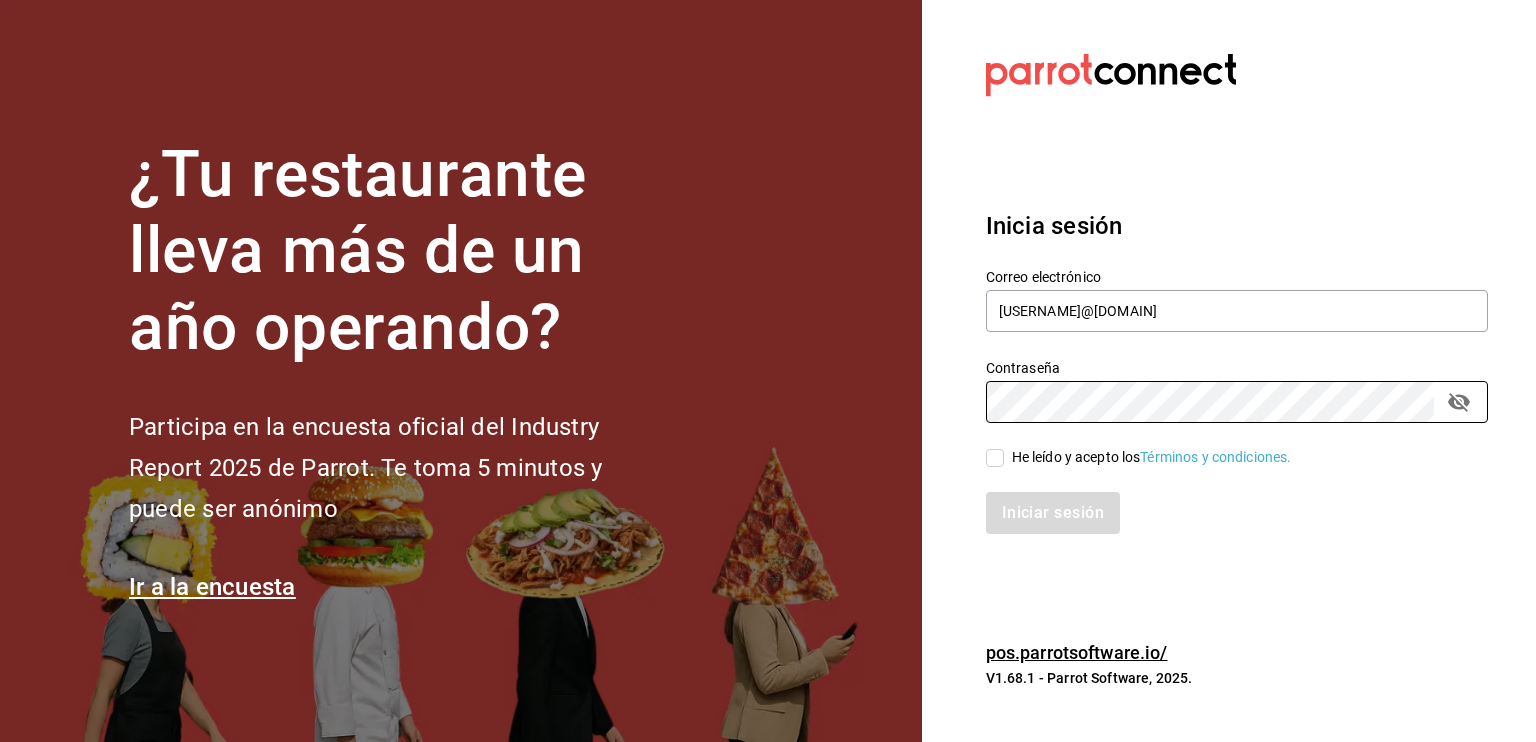 click on "He leído y acepto los  Términos y condiciones." at bounding box center [1152, 457] 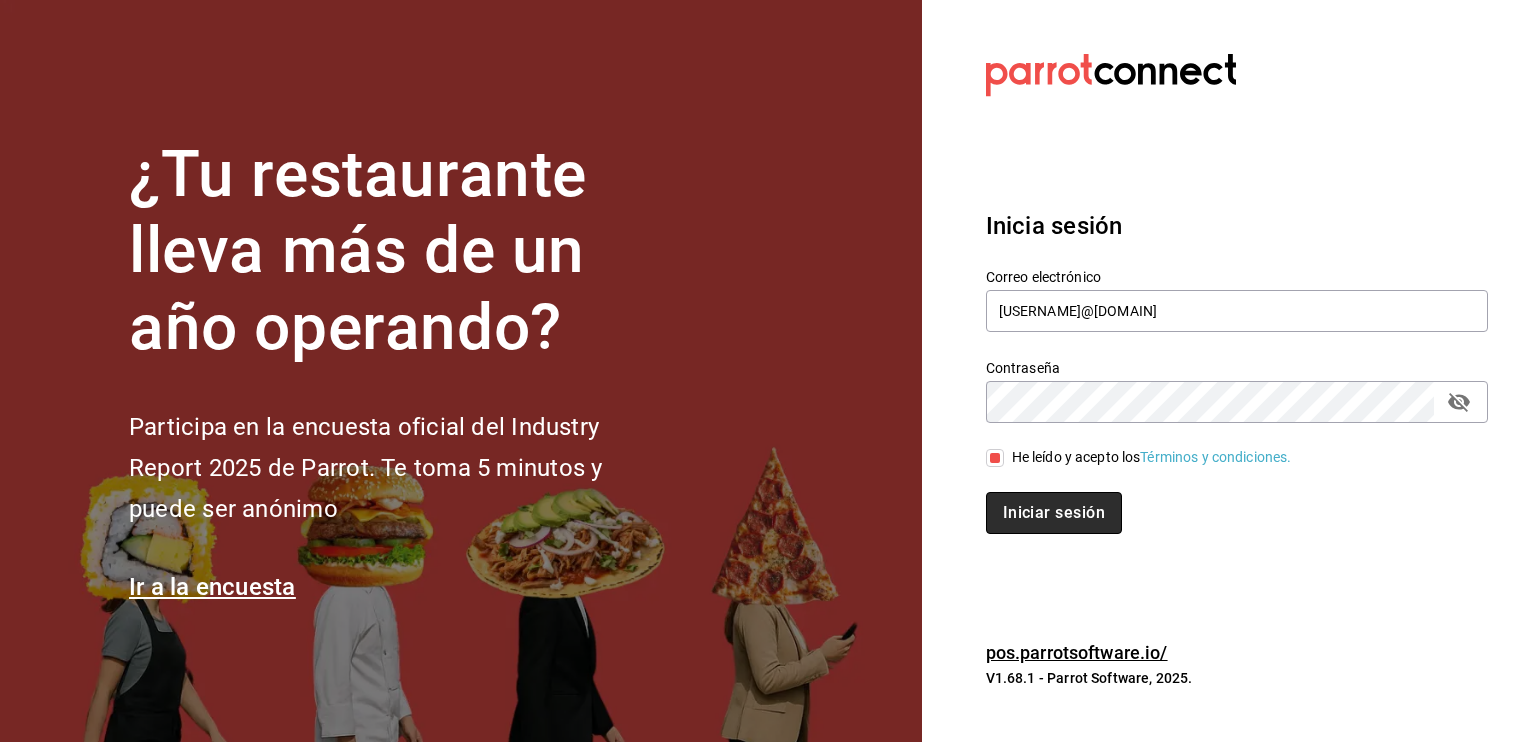 click on "Iniciar sesión" at bounding box center (1054, 513) 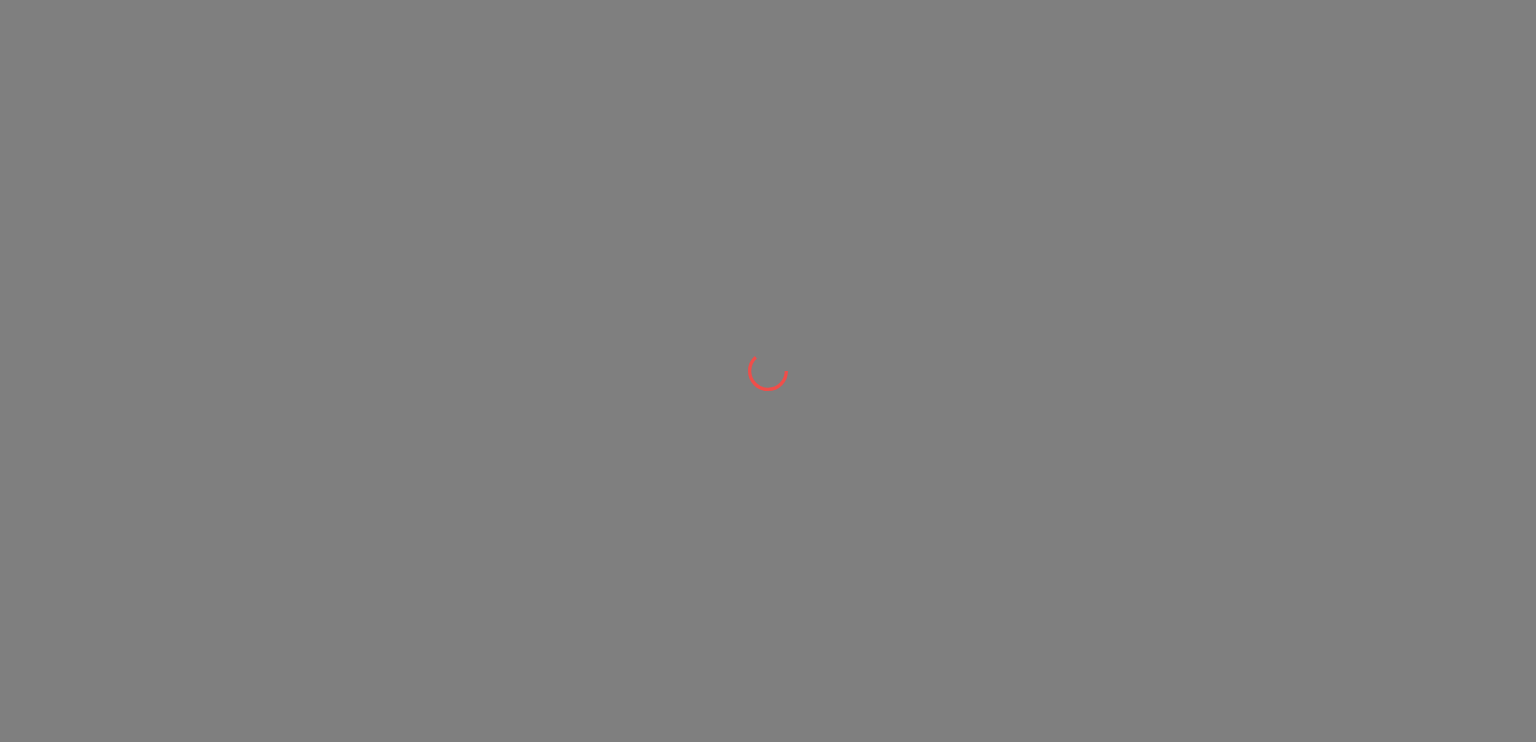scroll, scrollTop: 0, scrollLeft: 0, axis: both 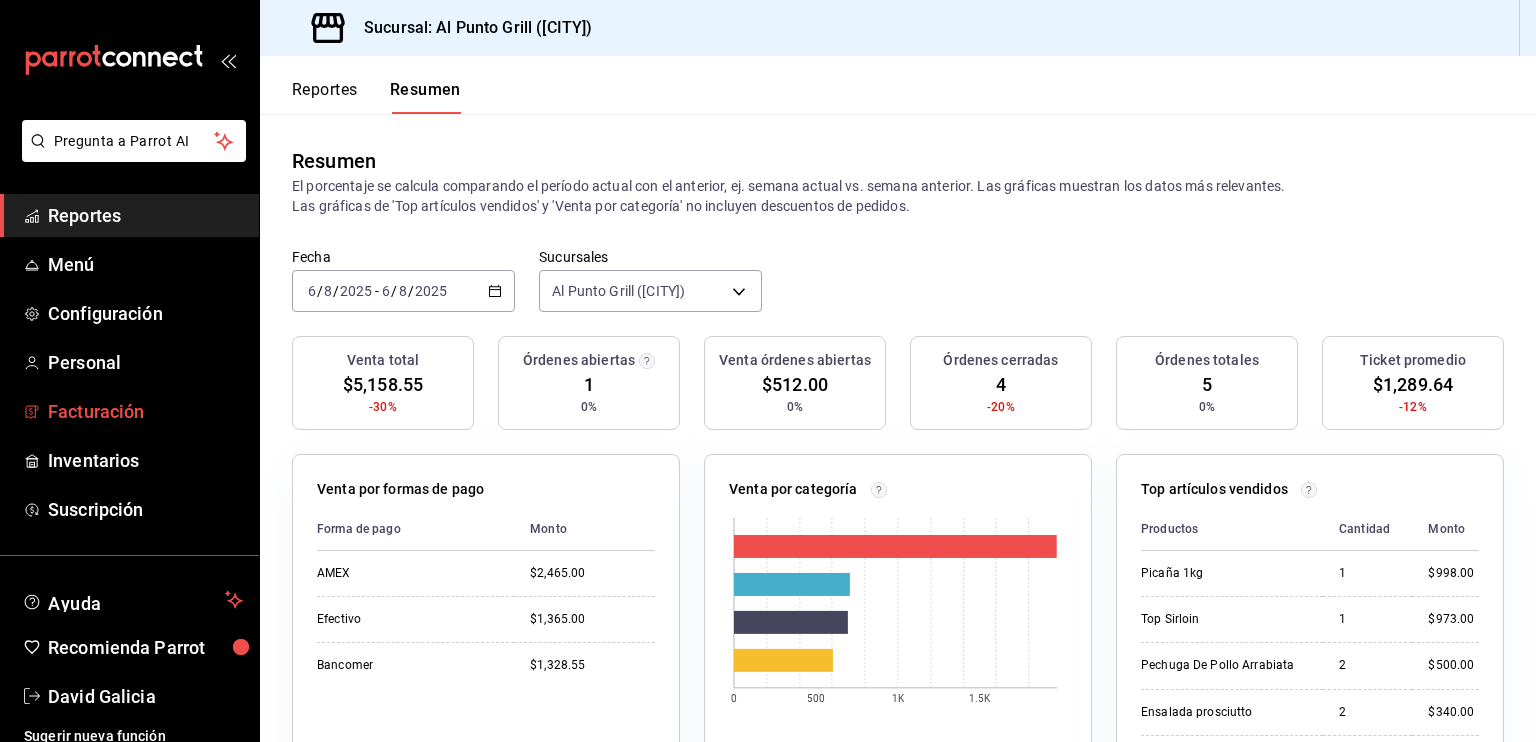 click on "Facturación" at bounding box center (145, 411) 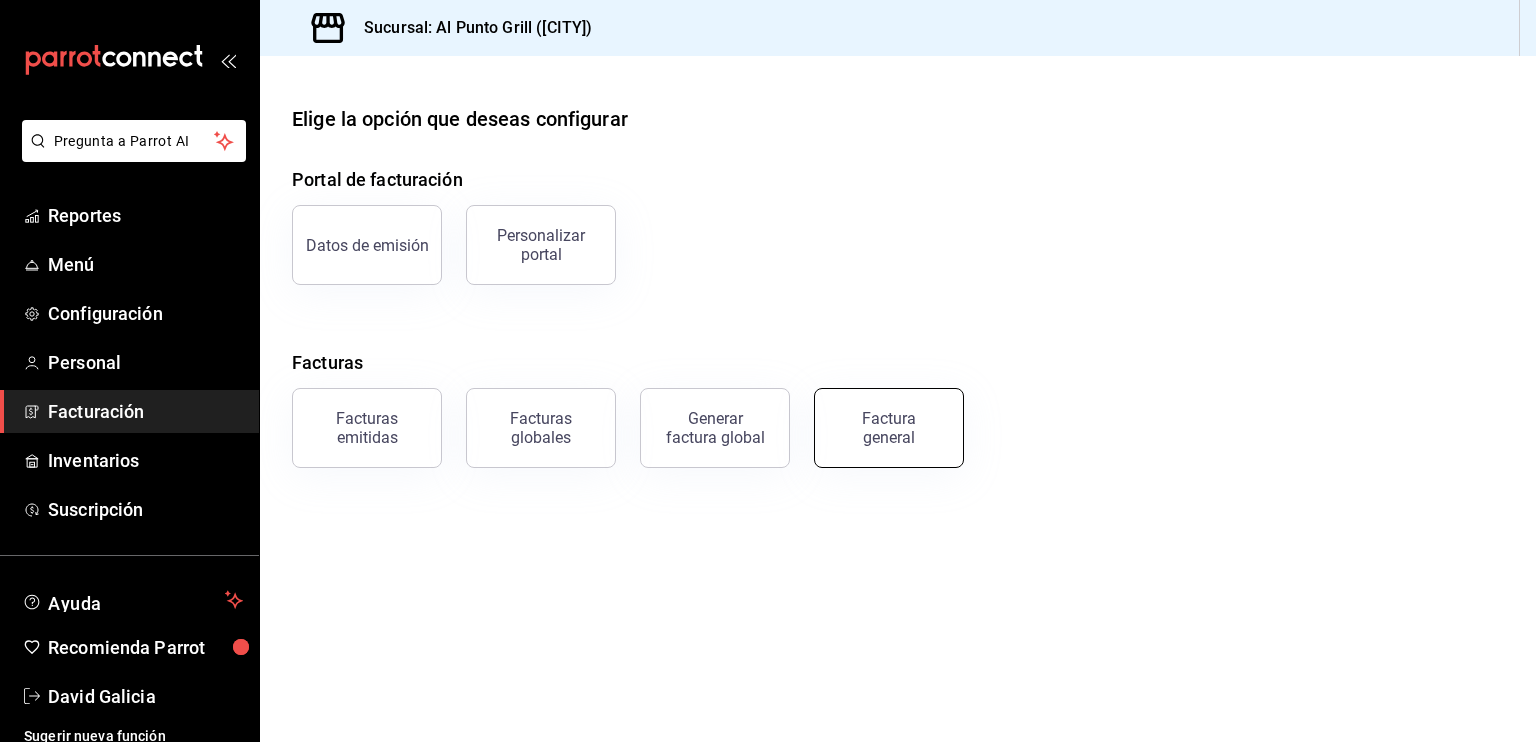 click on "Factura general" at bounding box center (889, 428) 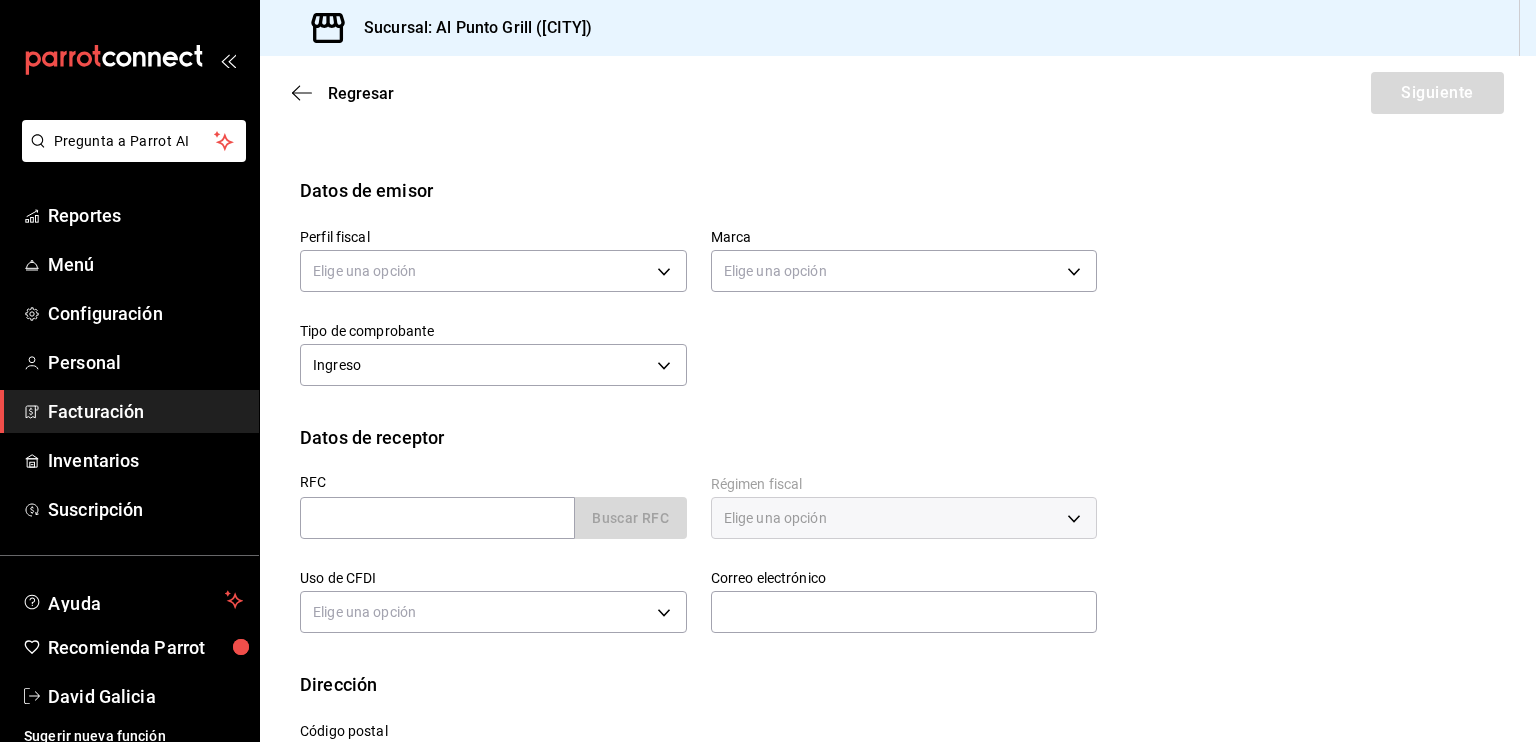 scroll, scrollTop: 136, scrollLeft: 0, axis: vertical 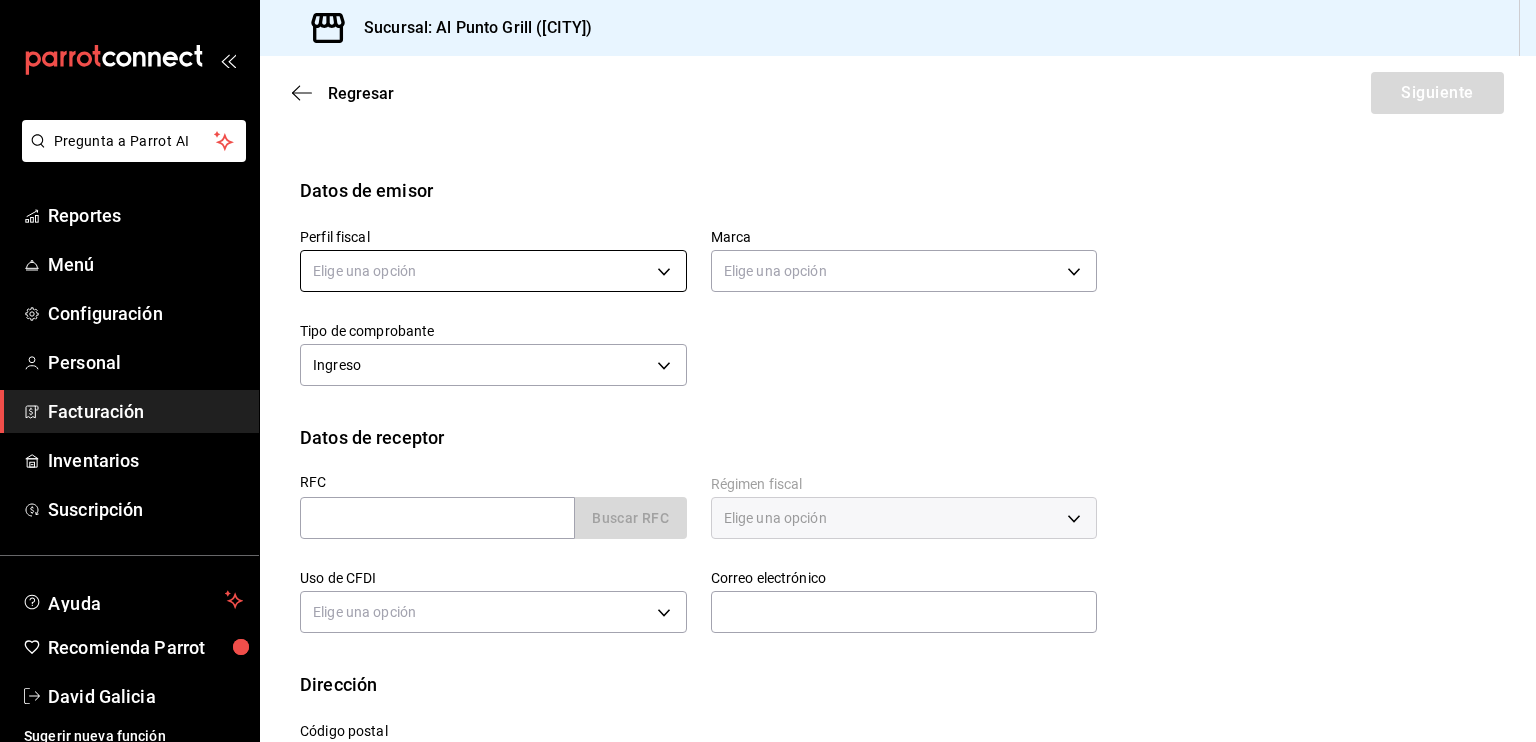 click on "Pregunta a Parrot AI Reportes   Menú   Configuración   Personal   Facturación   Inventarios   Suscripción   Ayuda Recomienda Parrot   [PERSON]   Sugerir nueva función   Sucursal: Al Punto Grill ([CITY]) Regresar Siguiente Factura general Realiza tus facturas con un numero de orden o un monto en especifico; También puedes realizar una factura de remplazo mediante una factura cancelada. Factura de reemplazo Al activar esta opción tendrás que elegir una factura a reemplazar Datos de emisor Perfil fiscal Elige una opción Marca Elige una opción Tipo de comprobante Ingreso I Datos de receptor RFC Buscar RFC Régimen fiscal Elige una opción Uso de CFDI Elige una opción Correo electrónico Dirección Calle # exterior # interior Código postal Estado ​ Municipio ​ Colonia ​ GANA 1 MES GRATIS EN TU SUSCRIPCIÓN AQUÍ Pregunta a Parrot AI Reportes   Menú   Configuración   Personal   Facturación   Inventarios   Suscripción   Ayuda Recomienda Parrot   [PERSON]   Sugerir nueva función" at bounding box center (768, 371) 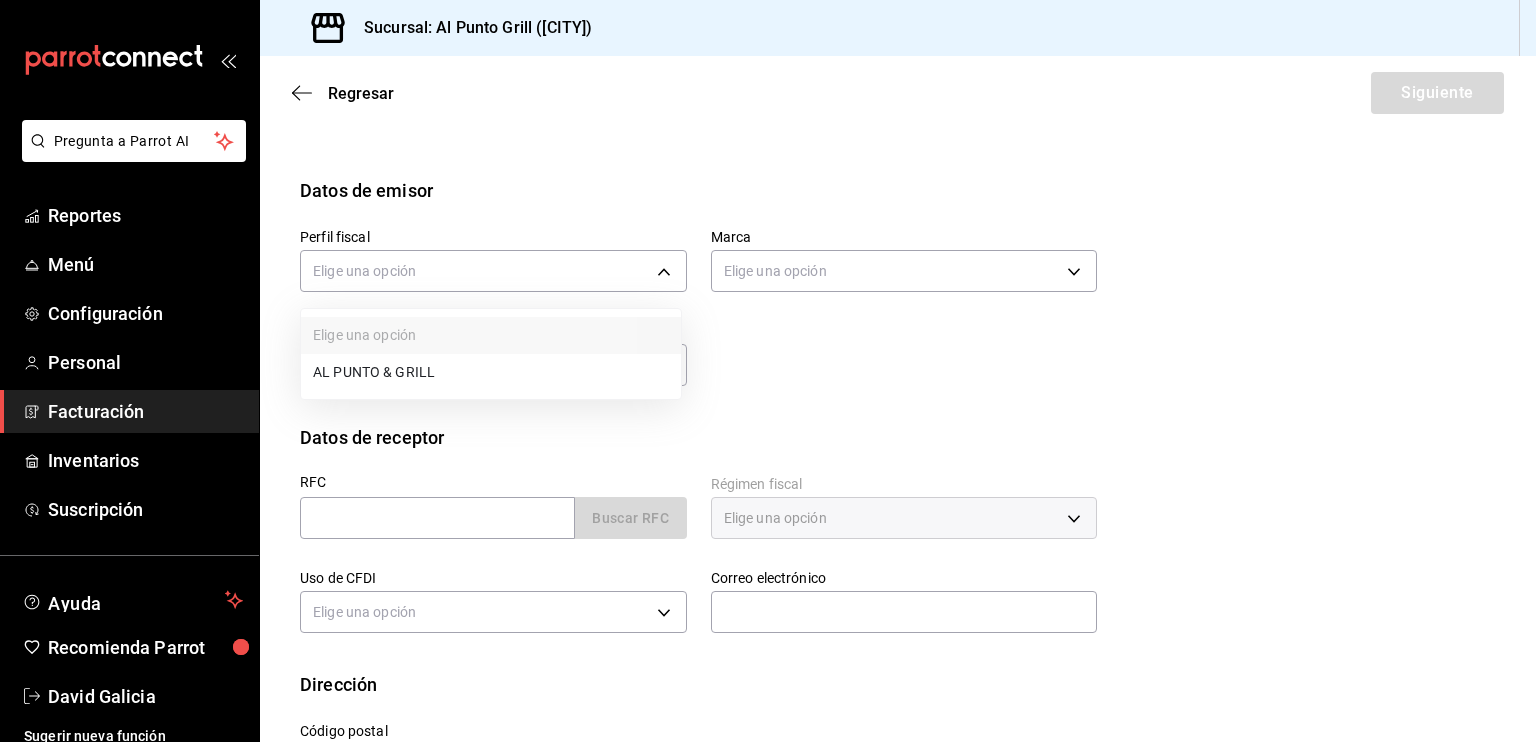 click on "AL PUNTO & GRILL" at bounding box center [491, 372] 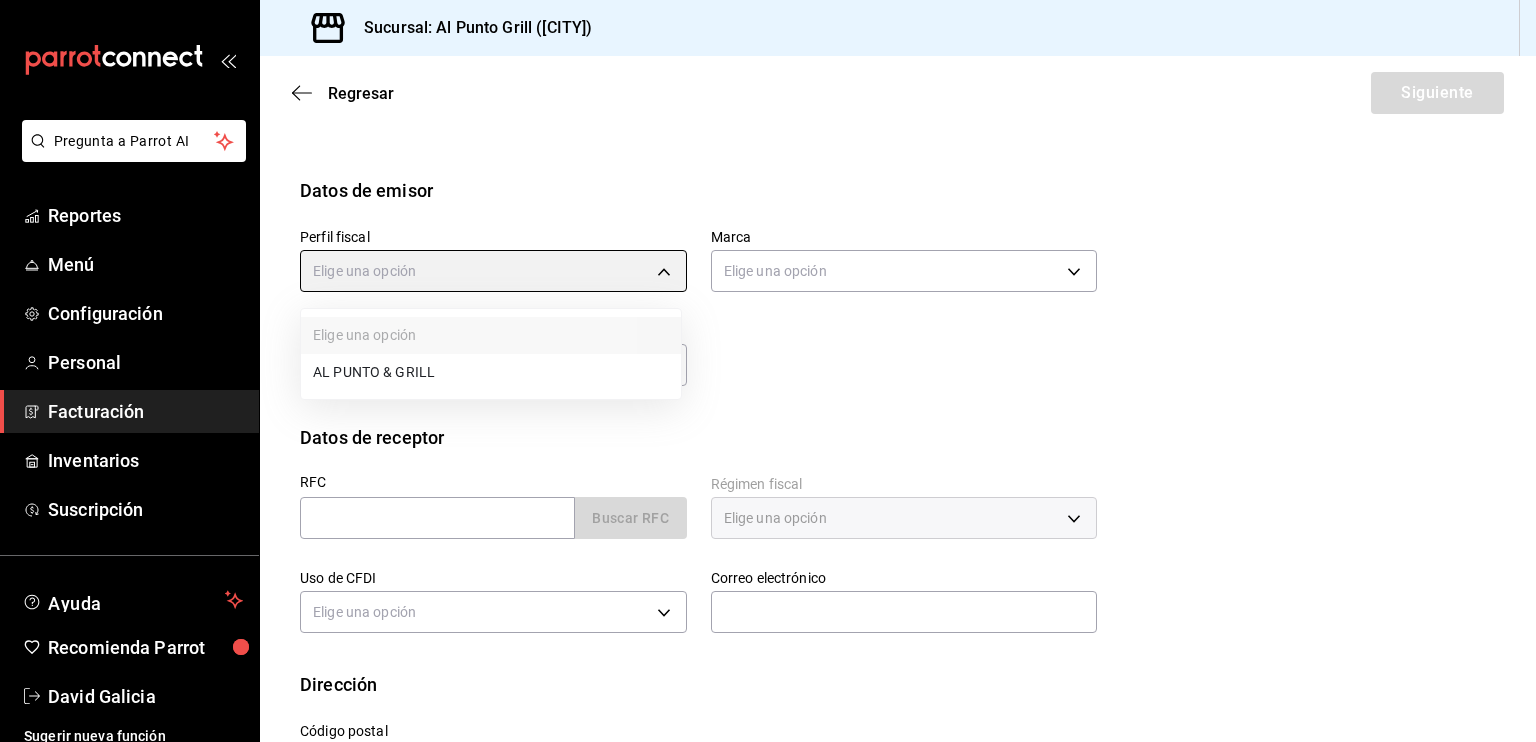 type on "711c2bc8-79b3-43e0-95de-ea7f23beadbf" 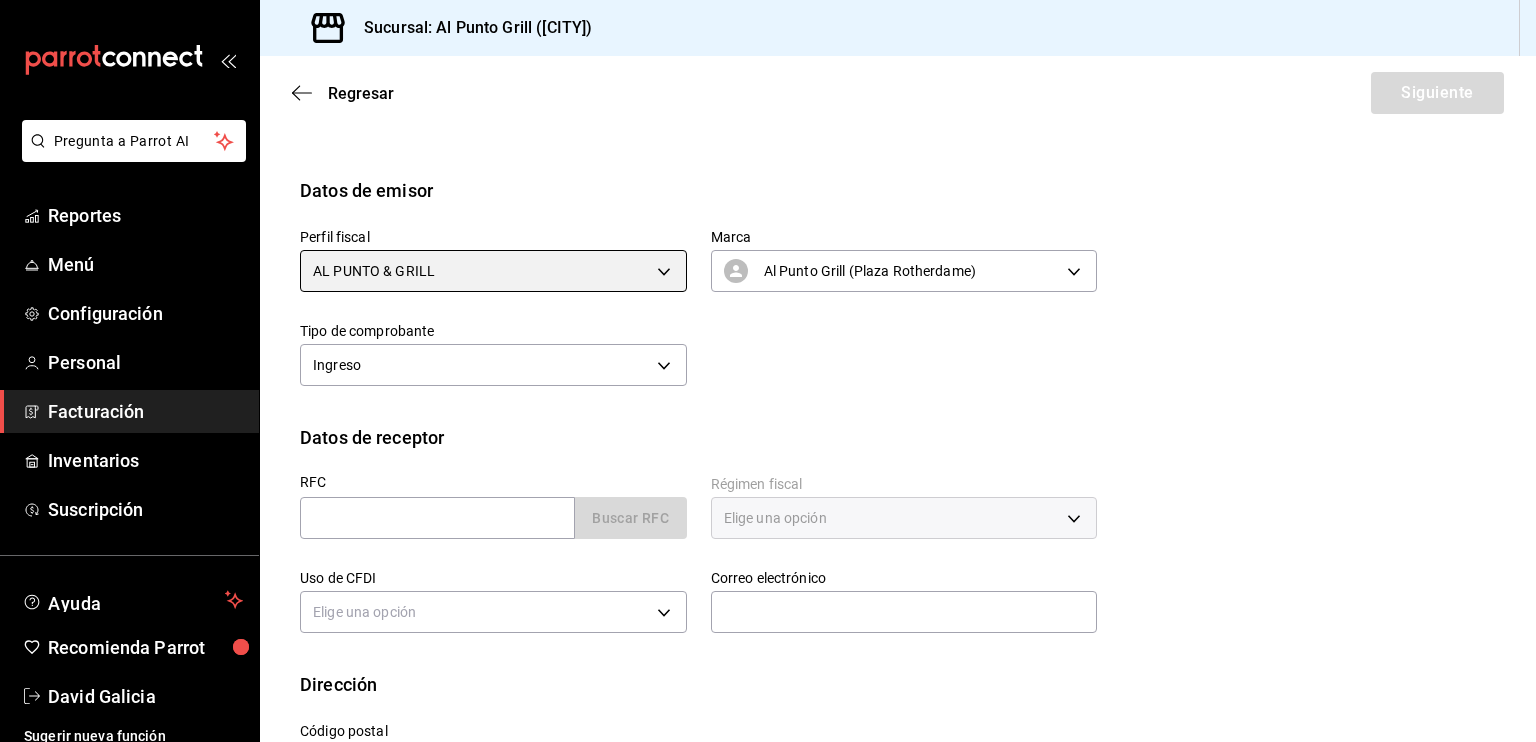 scroll, scrollTop: 215, scrollLeft: 0, axis: vertical 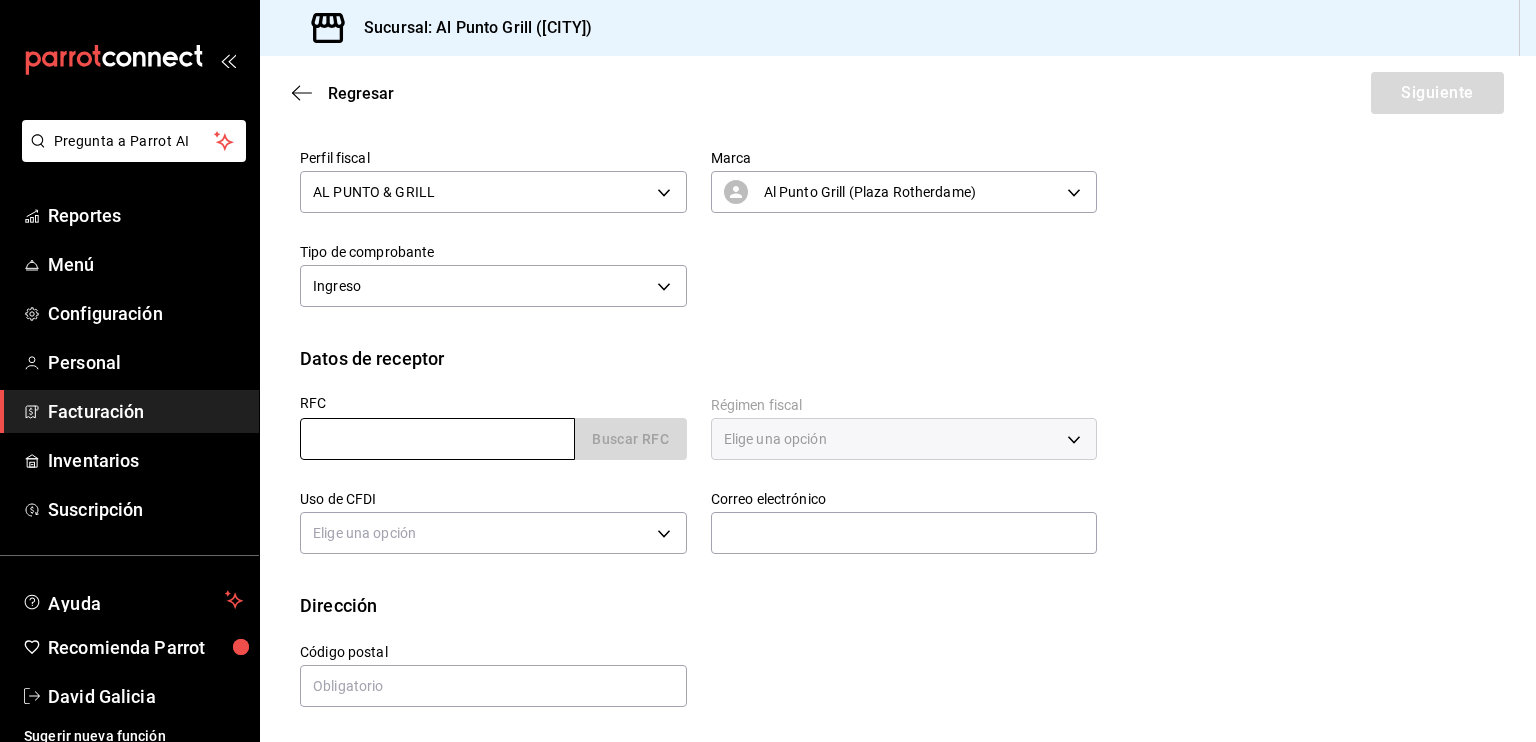 click at bounding box center (437, 439) 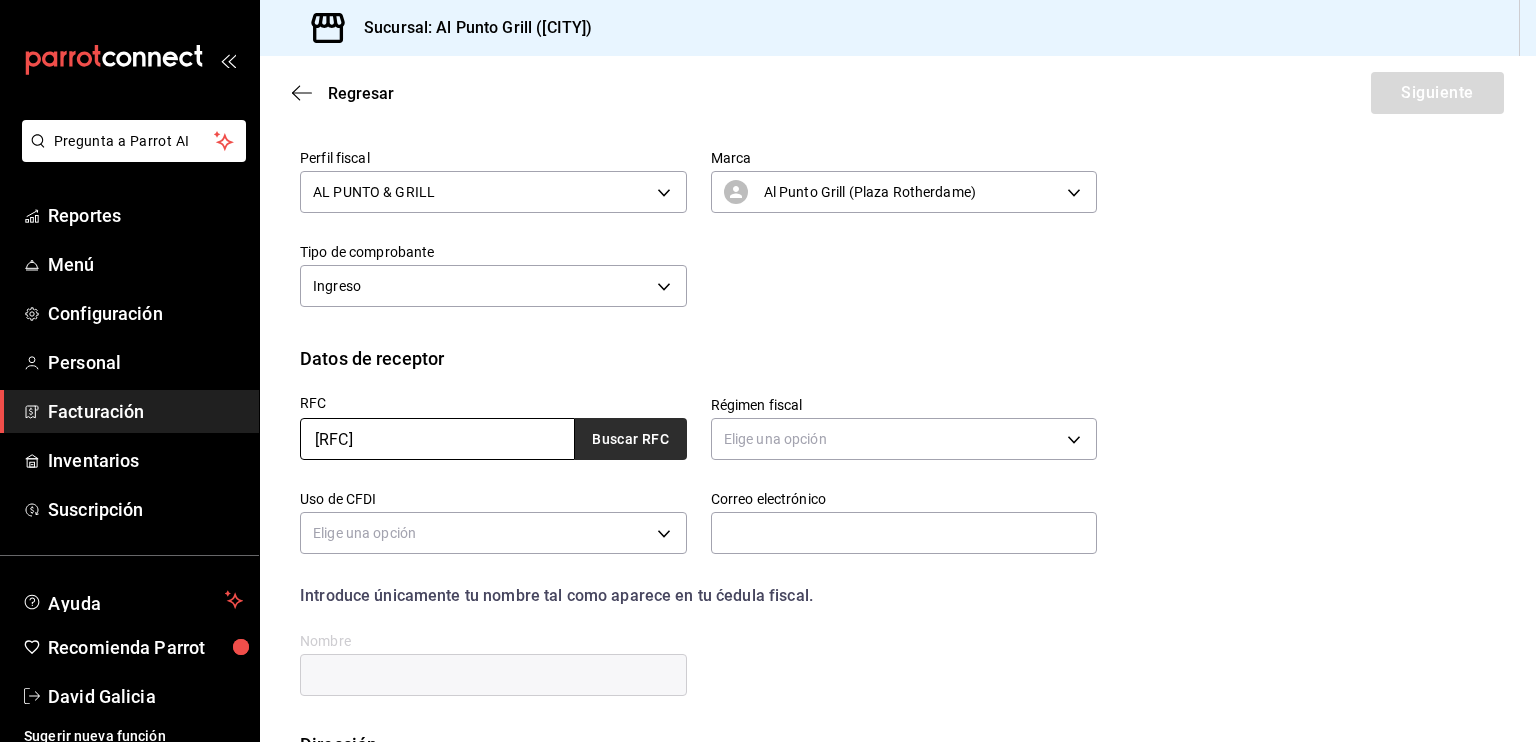 type on "[RFC]" 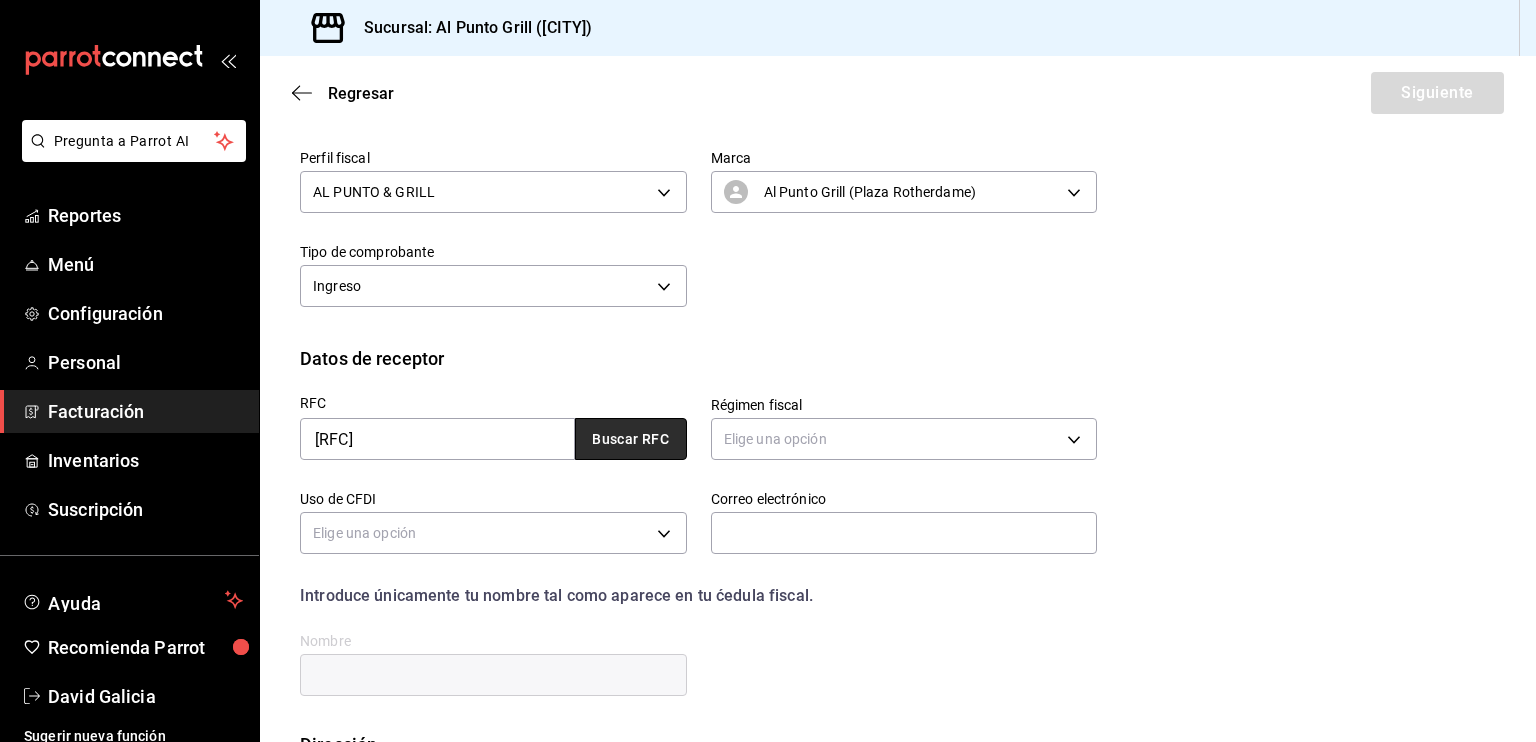 click on "Buscar RFC" at bounding box center (631, 439) 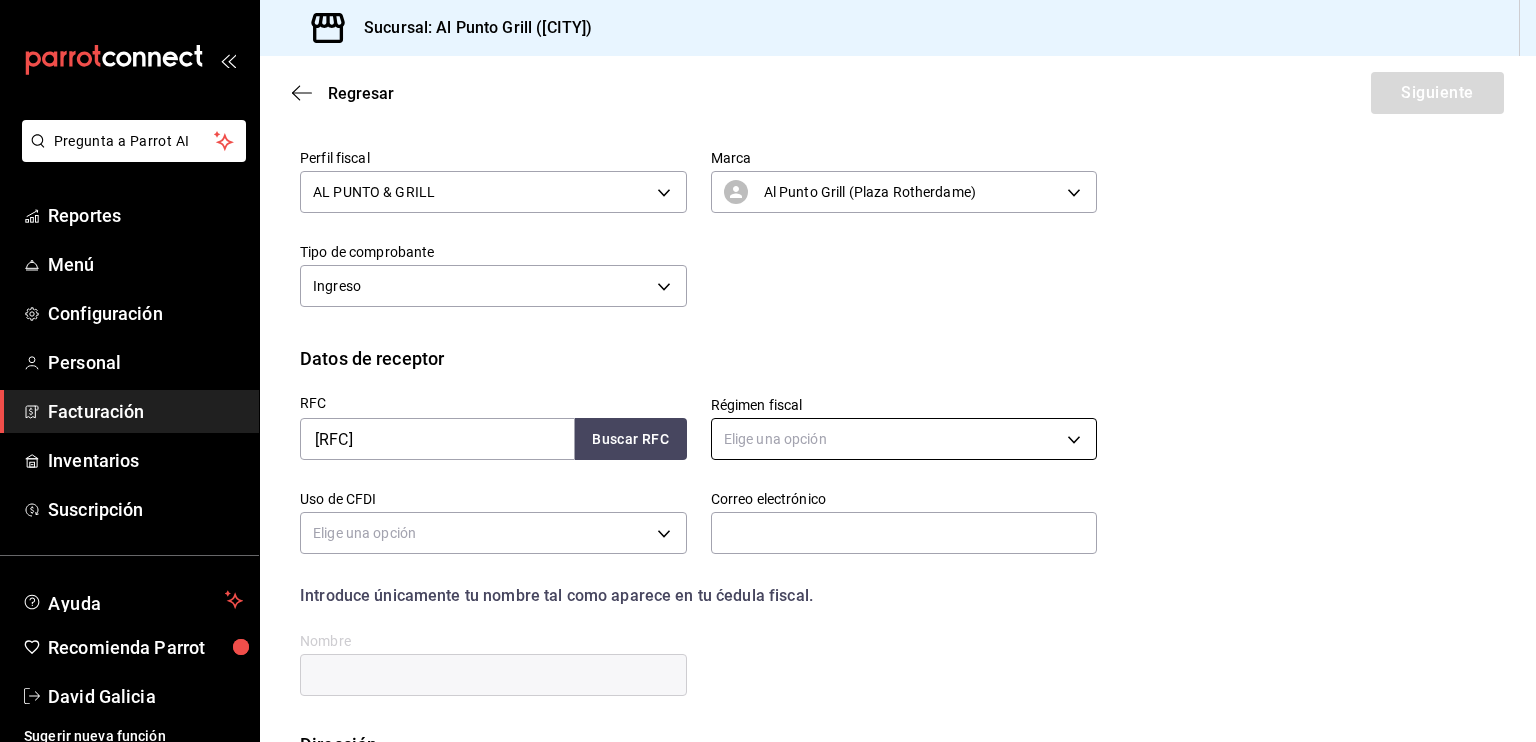 click on "Pregunta a Parrot AI Reportes   Menú   Configuración   Personal   Facturación   Inventarios   Suscripción   Ayuda Recomienda Parrot   [PERSON]   Sugerir nueva función   Sucursal: Al Punto Grill ([CITY]) Regresar Siguiente Factura general Realiza tus facturas con un numero de orden o un monto en especifico; También puedes realizar una factura de remplazo mediante una factura cancelada. Factura de reemplazo Al activar esta opción tendrás que elegir una factura a reemplazar Datos de emisor Perfil fiscal AL PUNTO & GRILL [UUID] Marca Al Punto Grill (Plaza Rotherdame) [UUID] Tipo de comprobante Ingreso I Datos de receptor RFC [RFC] Buscar RFC Régimen fiscal Elige una opción Uso de CFDI Elige una opción Correo electrónico Introduce únicamente tu nombre tal como aparece en tu ćedula fiscal. person Nombre Dirección Calle # exterior # interior Código postal Estado ​ Municipio ​ Colonia ​ Pregunta a Parrot AI Reportes   Menú" at bounding box center (768, 371) 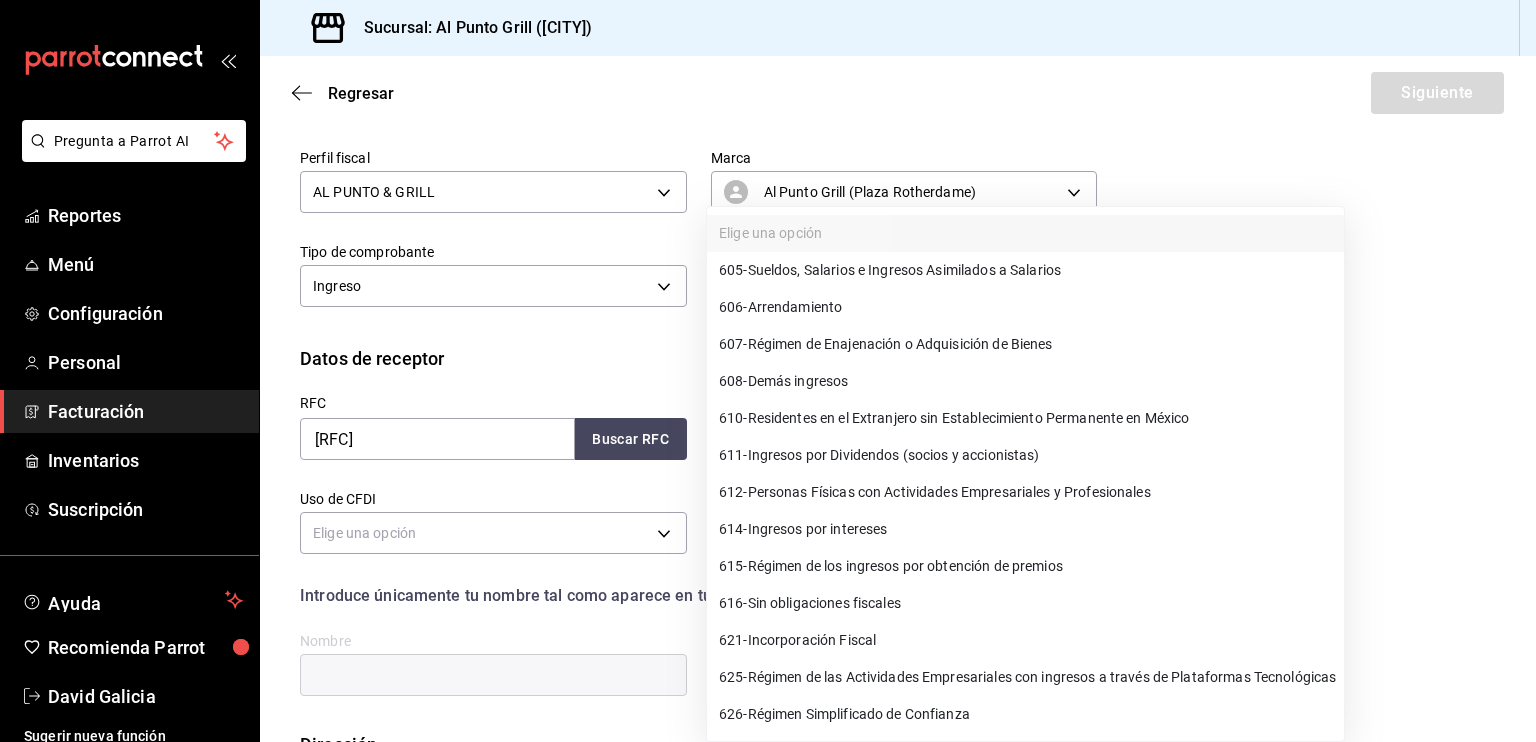 click on "605  -  Sueldos, Salarios e Ingresos Asimilados a Salarios" at bounding box center (890, 270) 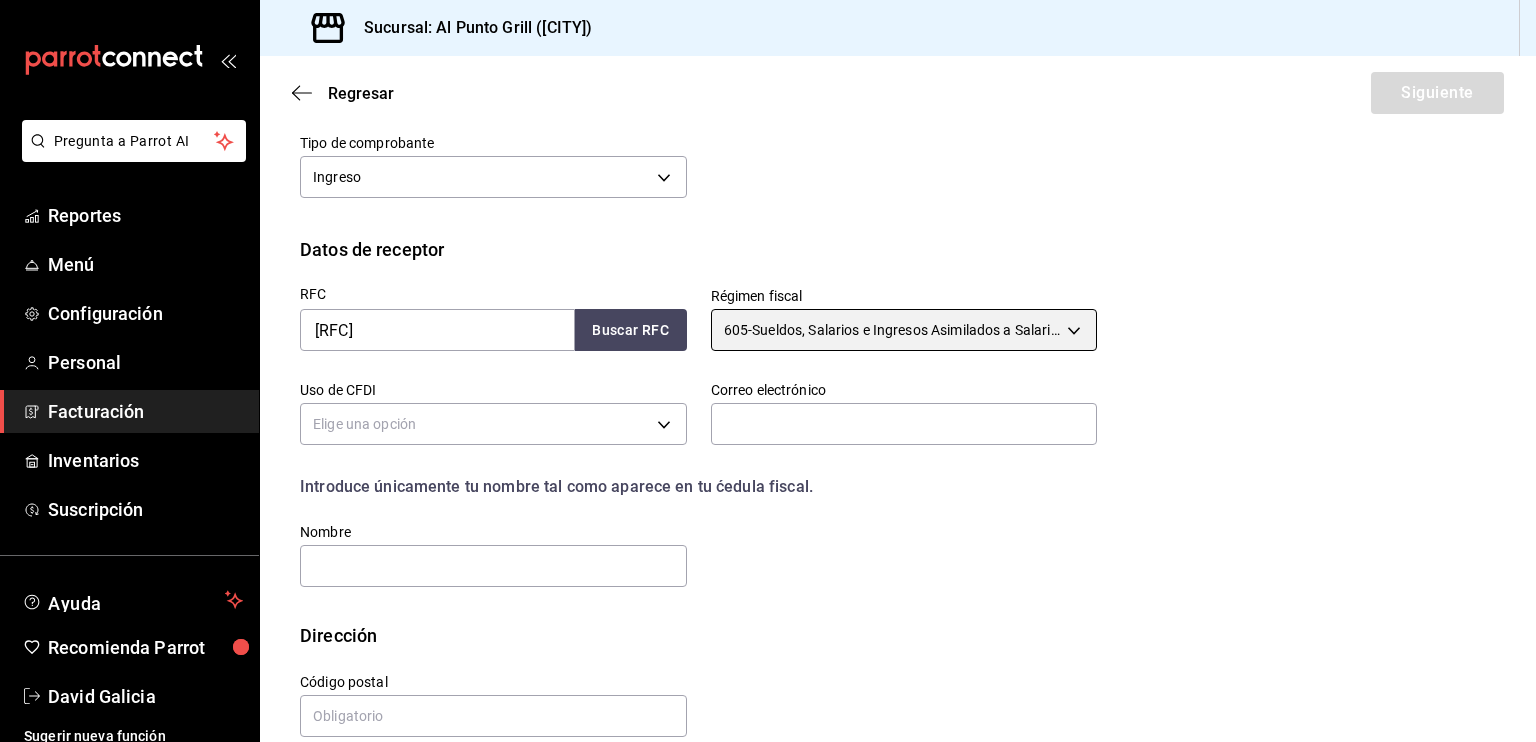 scroll, scrollTop: 327, scrollLeft: 0, axis: vertical 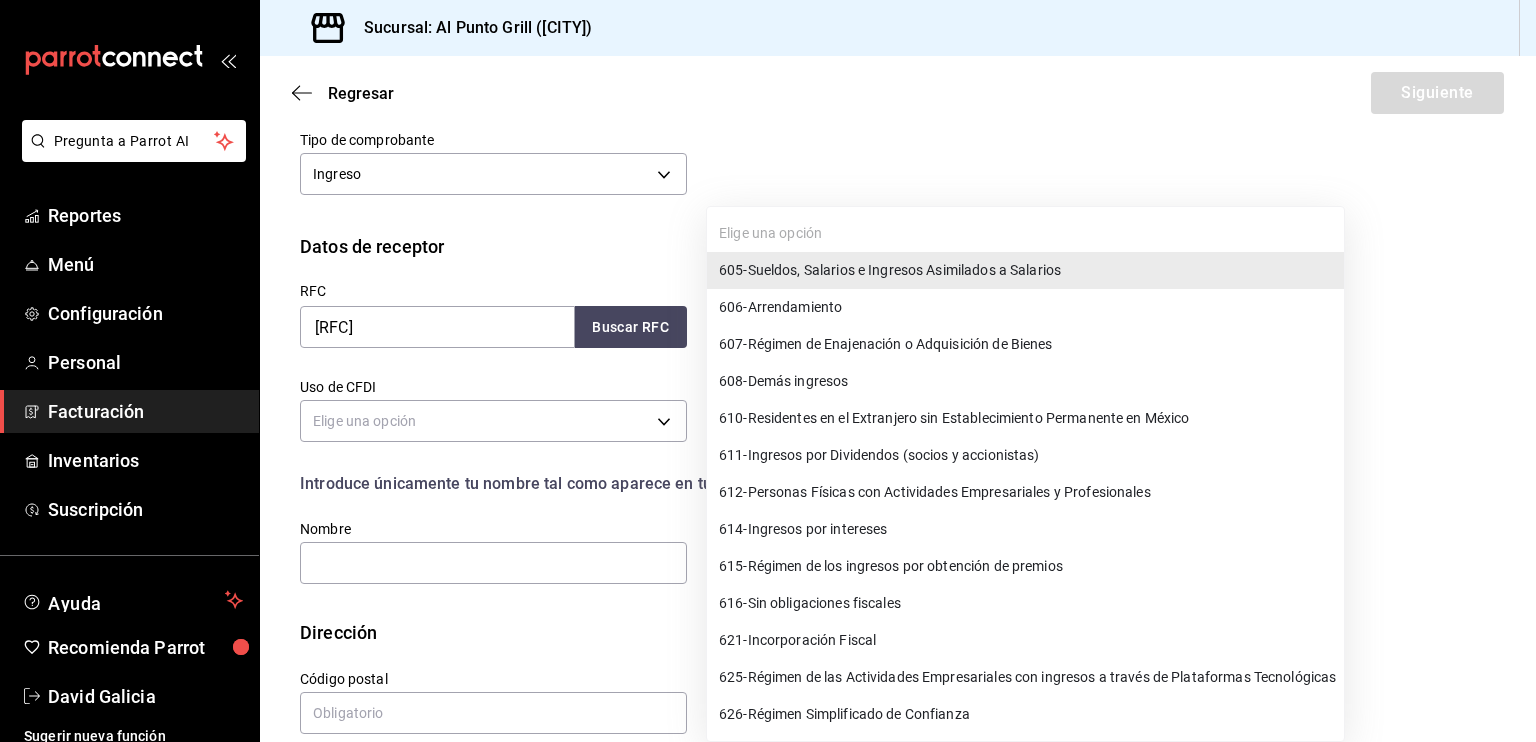 click on "Pregunta a Parrot AI Reportes   Menú   Configuración   Personal   Facturación   Inventarios   Suscripción   Ayuda Recomienda Parrot   [PERSON]   Sugerir nueva función   Sucursal: Al Punto Grill ([CITY]) Regresar Siguiente Factura general Realiza tus facturas con un numero de orden o un monto en especifico; También puedes realizar una factura de remplazo mediante una factura cancelada. Factura de reemplazo Al activar esta opción tendrás que elegir una factura a reemplazar Datos de emisor Perfil fiscal AL PUNTO & GRILL [UUID] Marca Al Punto Grill (Plaza Rotherdame) [UUID] Tipo de comprobante Ingreso I Datos de receptor RFC [RFC] Buscar RFC Régimen fiscal 605  -  Sueldos, Salarios e Ingresos Asimilados a Salarios 605 Uso de CFDI Elige una opción Correo electrónico Introduce únicamente tu nombre tal como aparece en tu ćedula fiscal. person Nombre Dirección Calle # exterior # interior Código postal Estado ​ Municipio ​ ​" at bounding box center (768, 371) 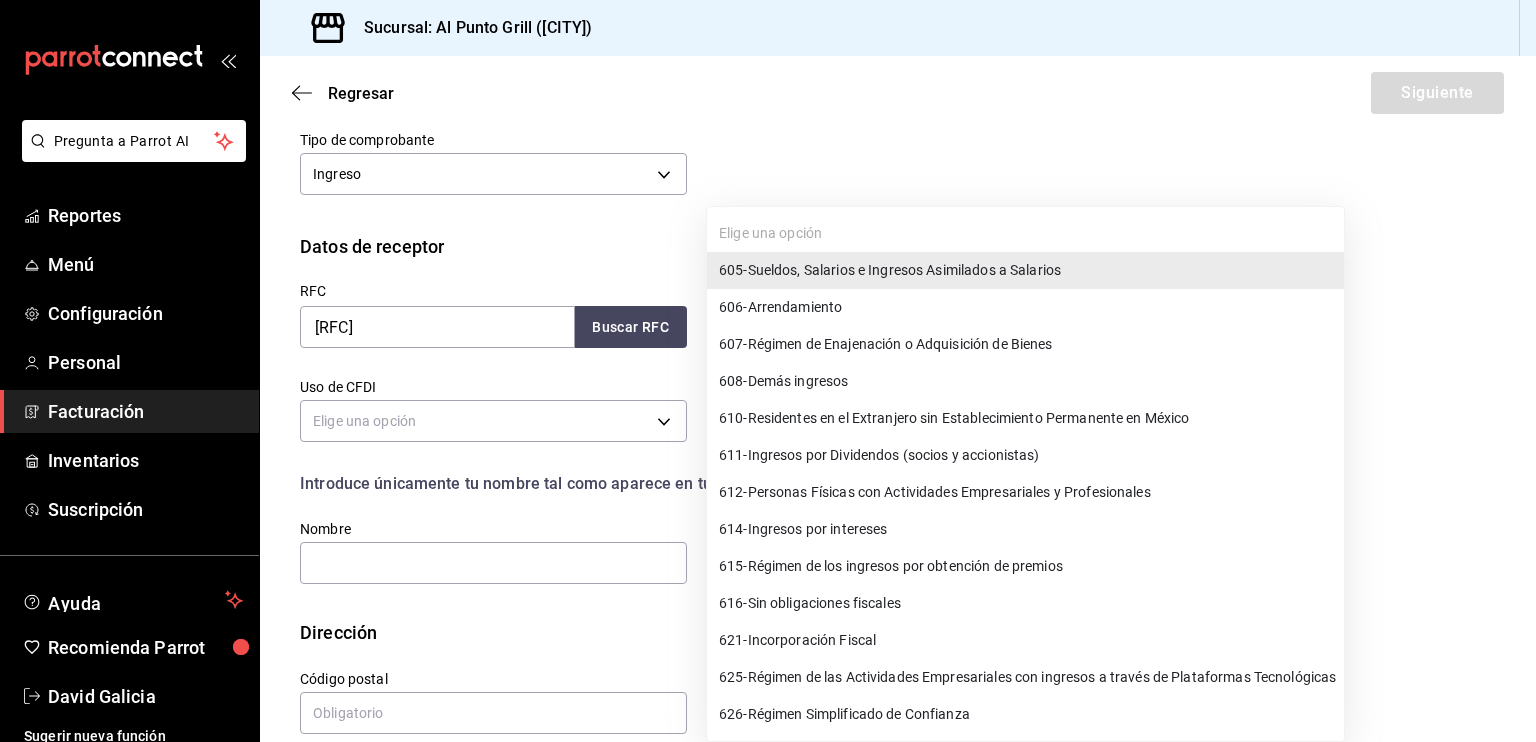 click at bounding box center [768, 371] 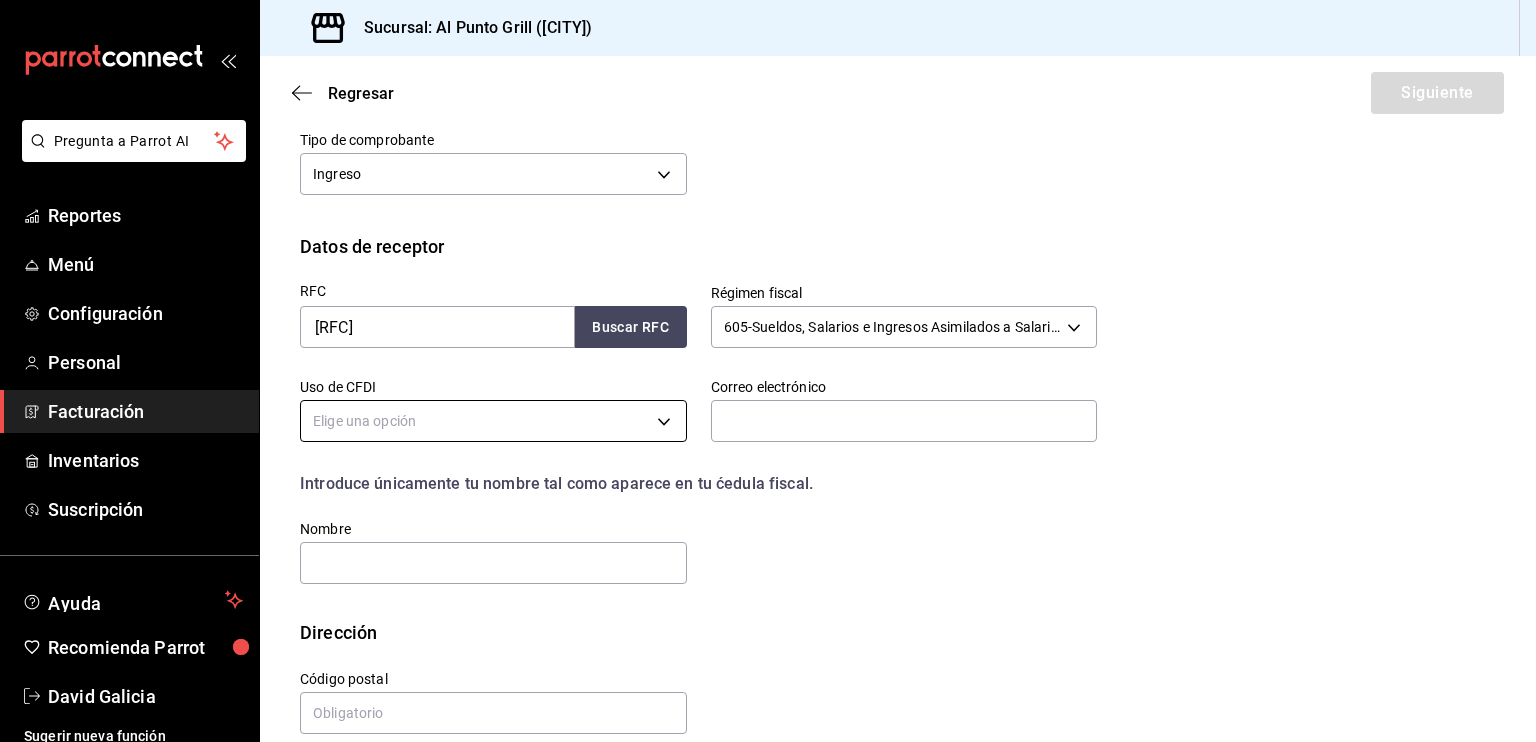 click on "Pregunta a Parrot AI Reportes   Menú   Configuración   Personal   Facturación   Inventarios   Suscripción   Ayuda Recomienda Parrot   [PERSON]   Sugerir nueva función   Sucursal: Al Punto Grill ([CITY]) Regresar Siguiente Factura general Realiza tus facturas con un numero de orden o un monto en especifico; También puedes realizar una factura de remplazo mediante una factura cancelada. Factura de reemplazo Al activar esta opción tendrás que elegir una factura a reemplazar Datos de emisor Perfil fiscal AL PUNTO & GRILL [UUID] Marca Al Punto Grill (Plaza Rotherdame) [UUID] Tipo de comprobante Ingreso I Datos de receptor RFC [RFC] Buscar RFC Régimen fiscal 605  -  Sueldos, Salarios e Ingresos Asimilados a Salarios 605 Uso de CFDI Elige una opción Correo electrónico Introduce únicamente tu nombre tal como aparece en tu ćedula fiscal. person Nombre Dirección Calle # exterior # interior Código postal Estado ​ Municipio ​ ​" at bounding box center [768, 371] 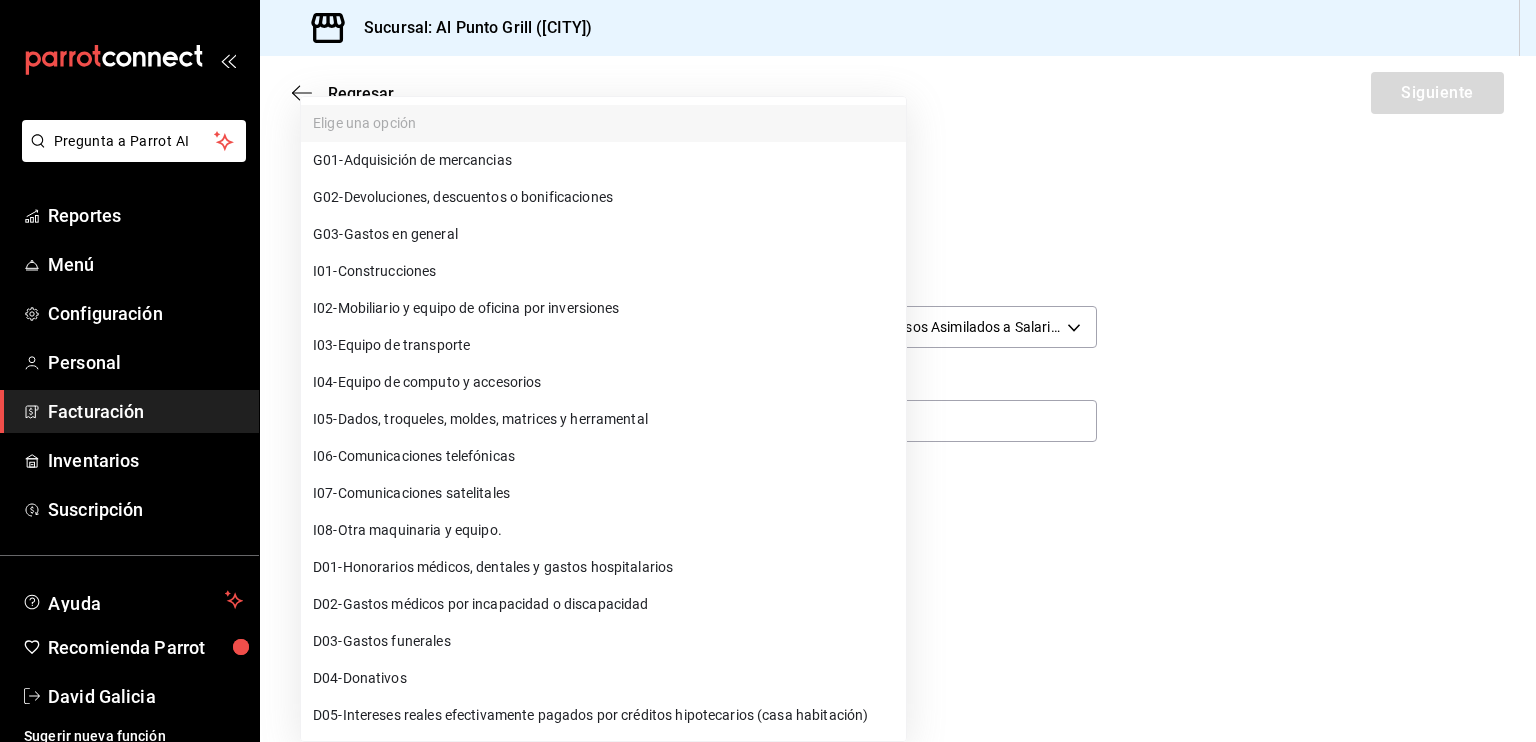 click on "G03  -  Gastos en general" at bounding box center (603, 234) 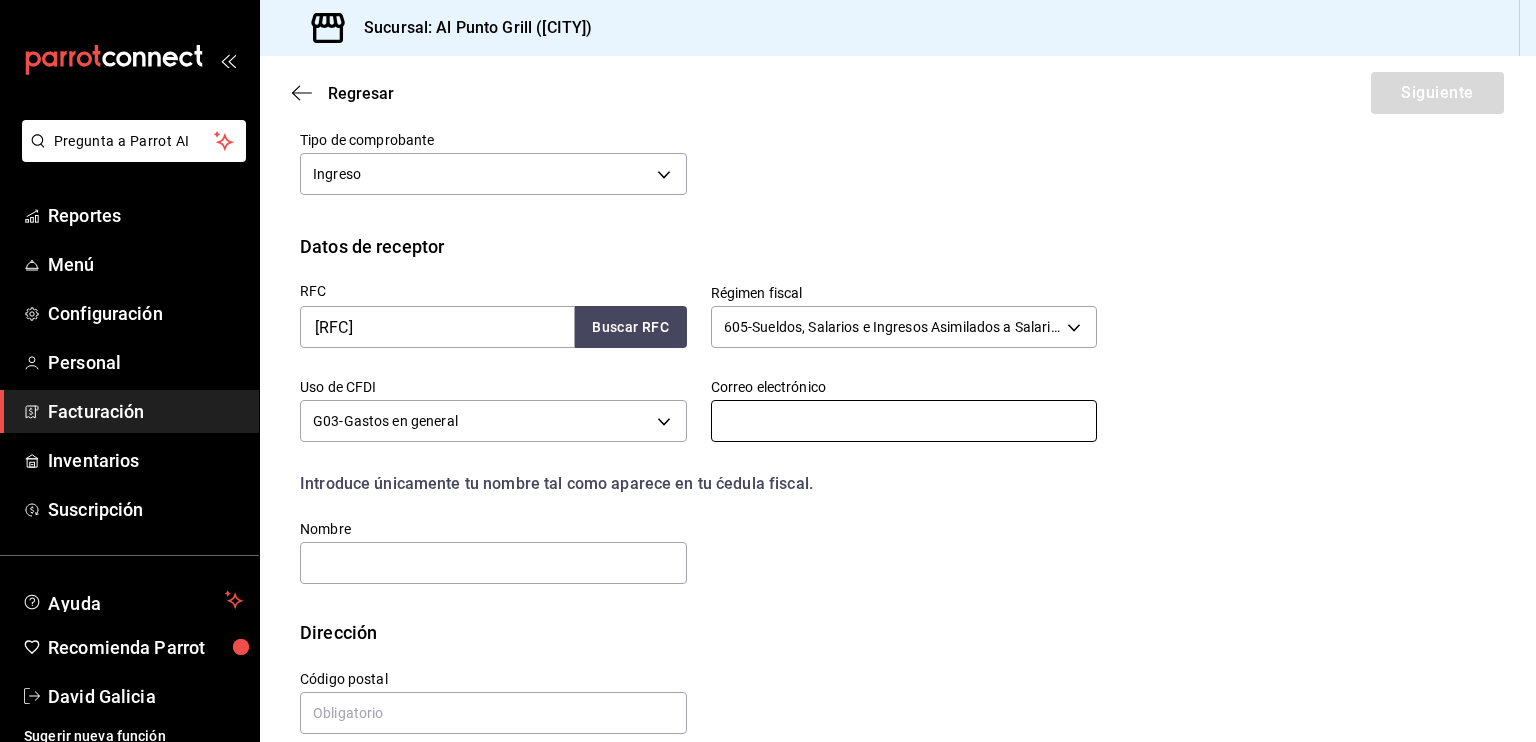 click at bounding box center (904, 421) 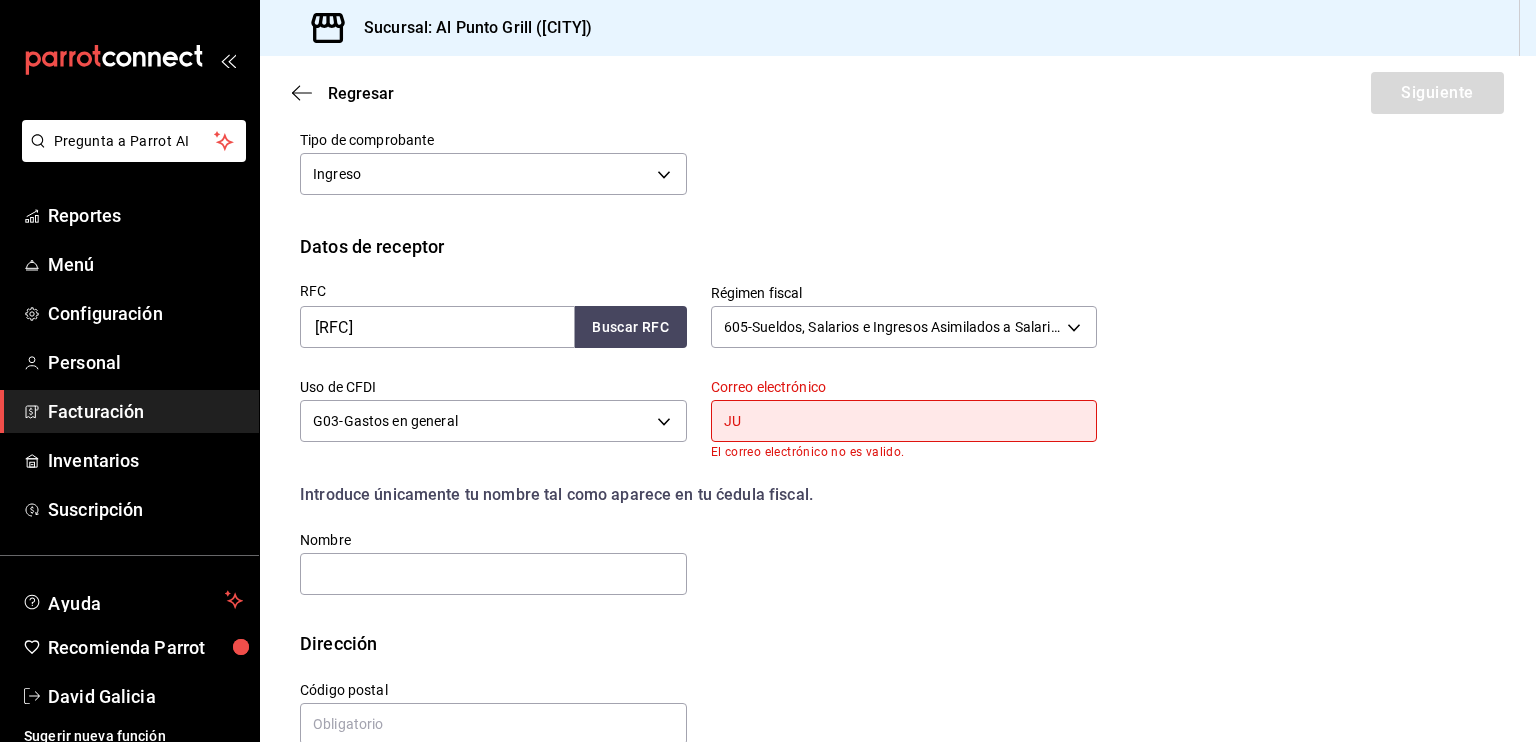 type on "J" 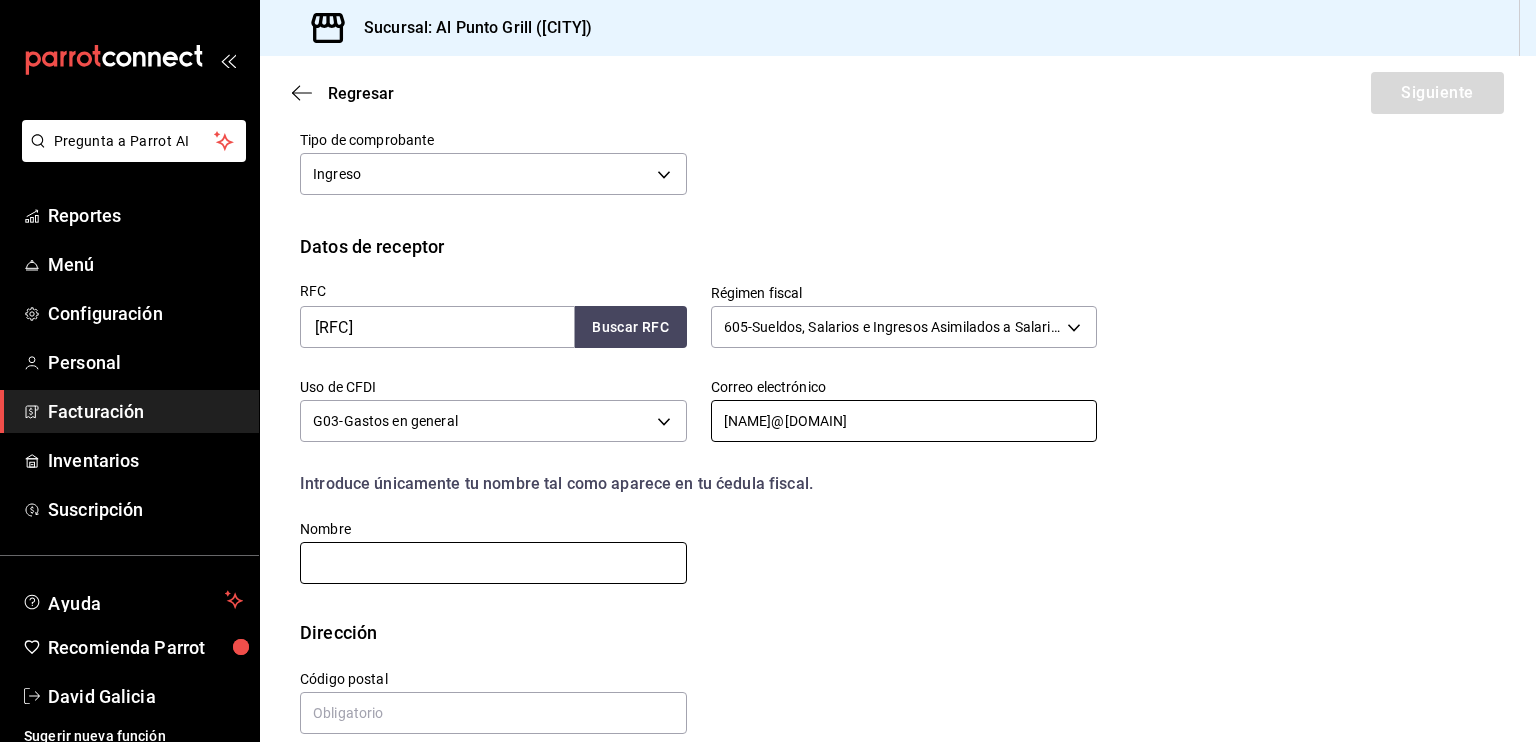 type on "[NAME]@[DOMAIN]" 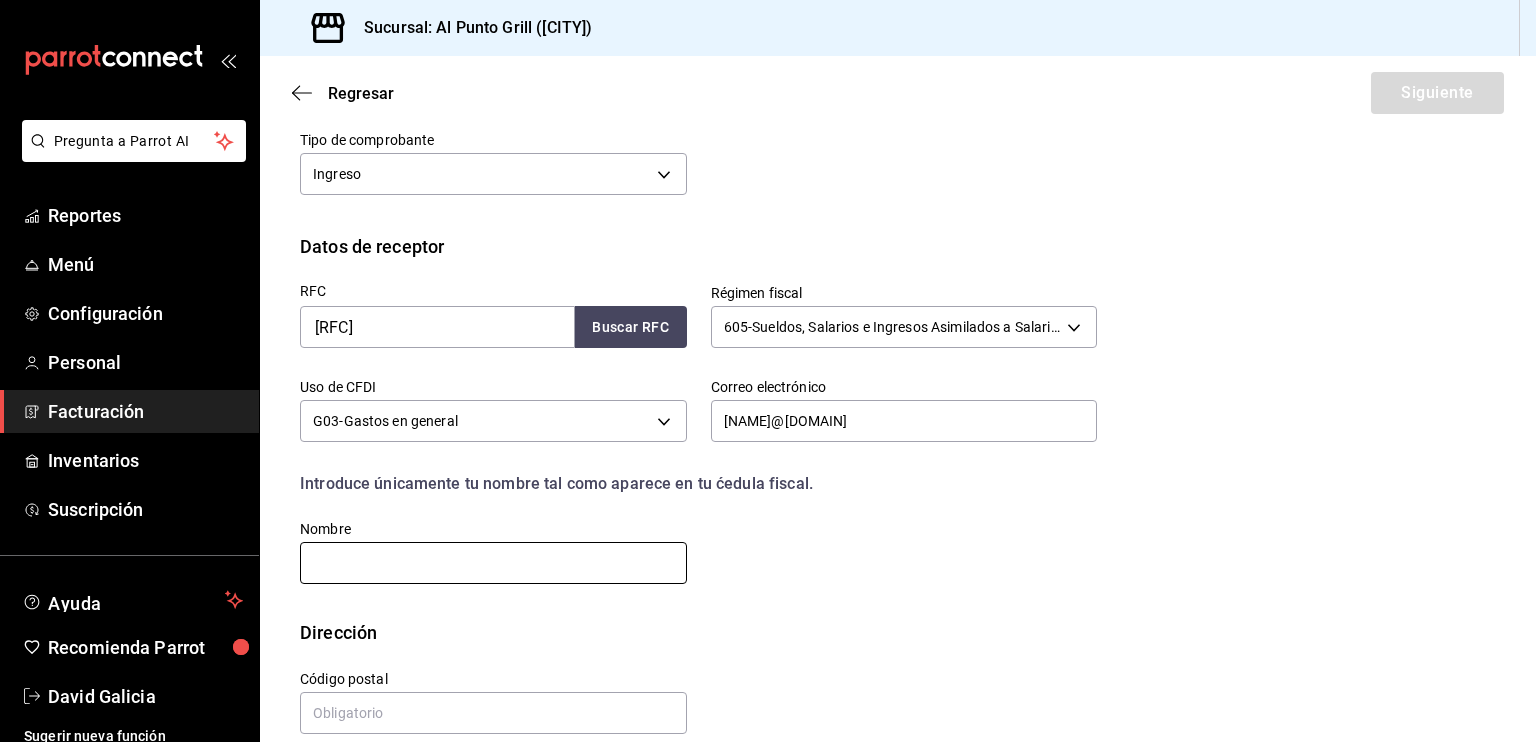 click at bounding box center (493, 563) 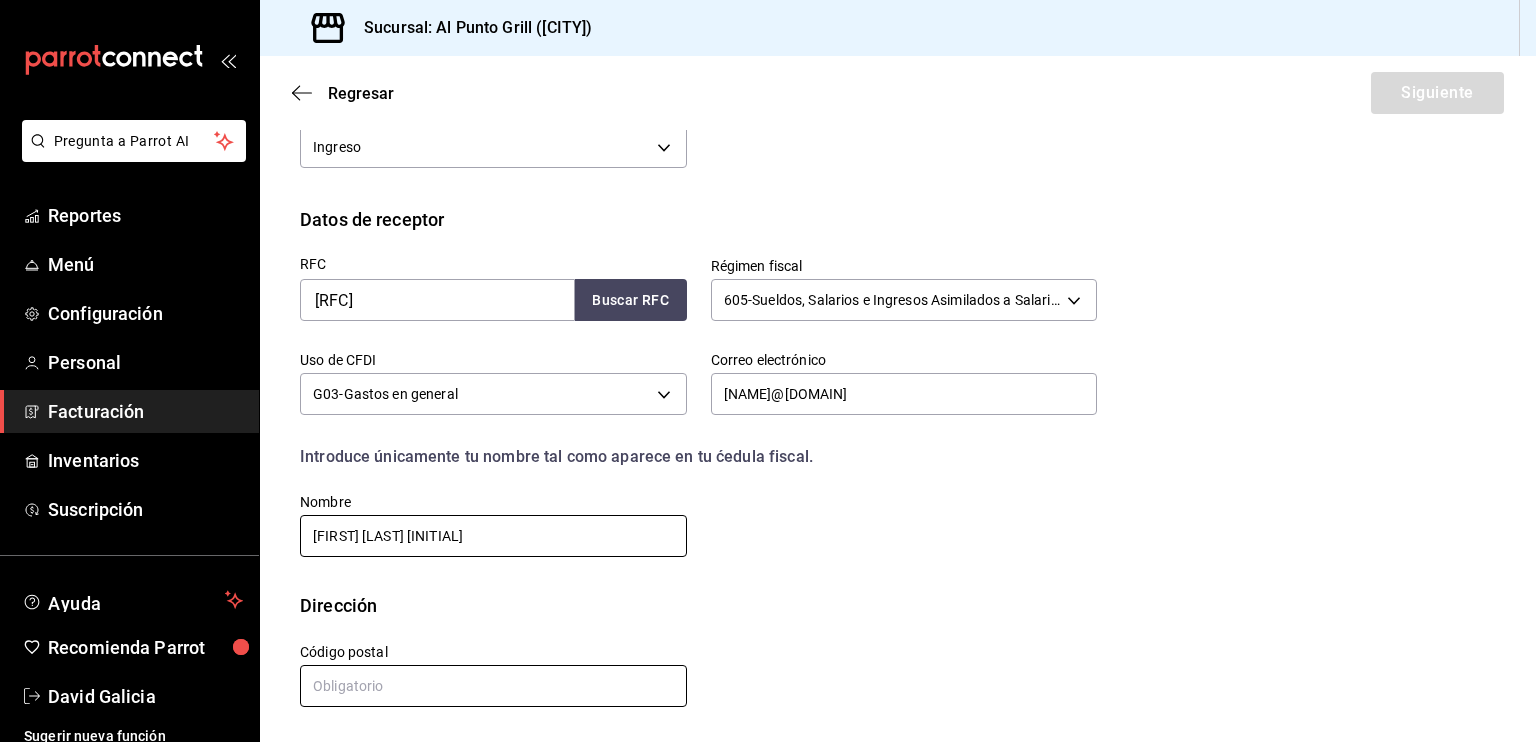 type on "[FIRST] [LAST] [INITIAL]" 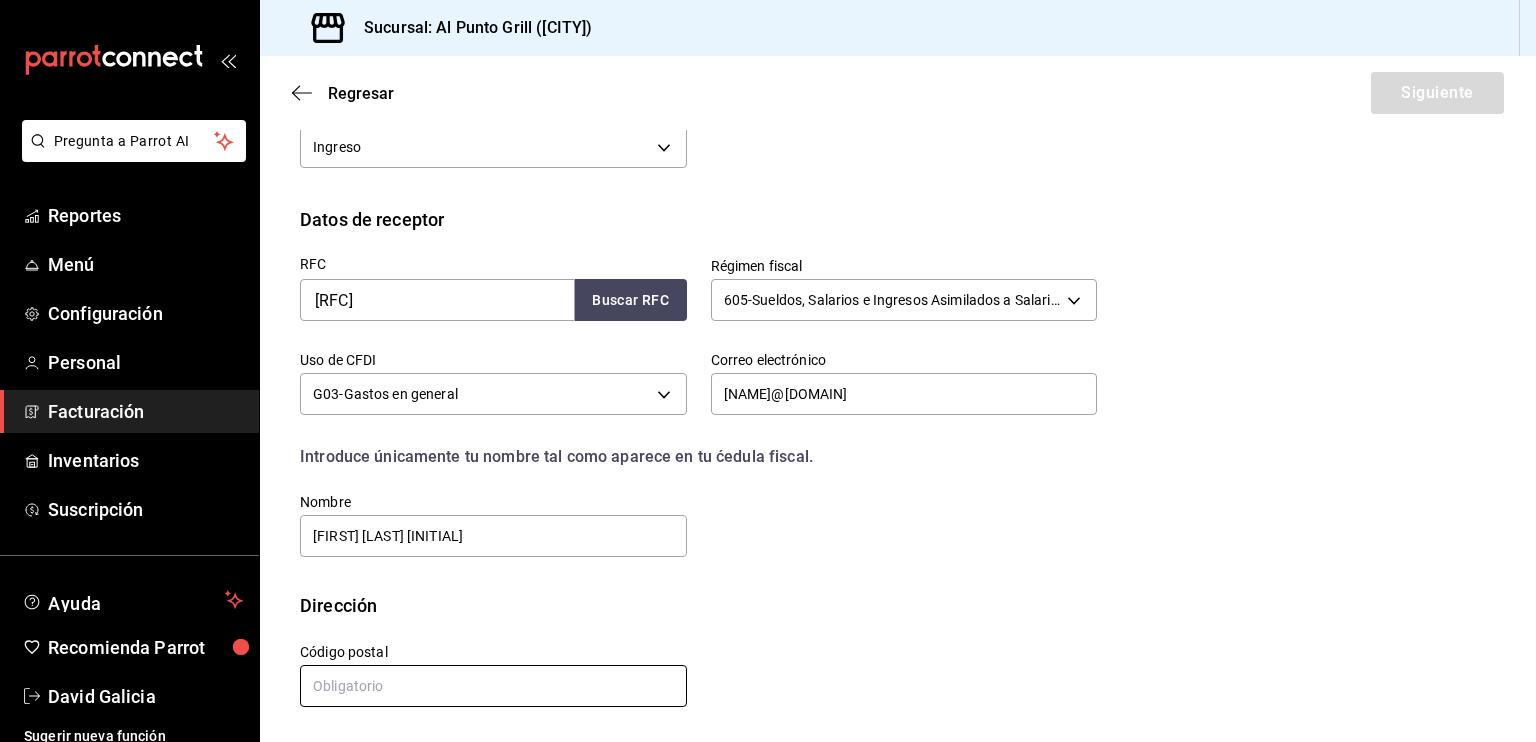 click at bounding box center [493, 686] 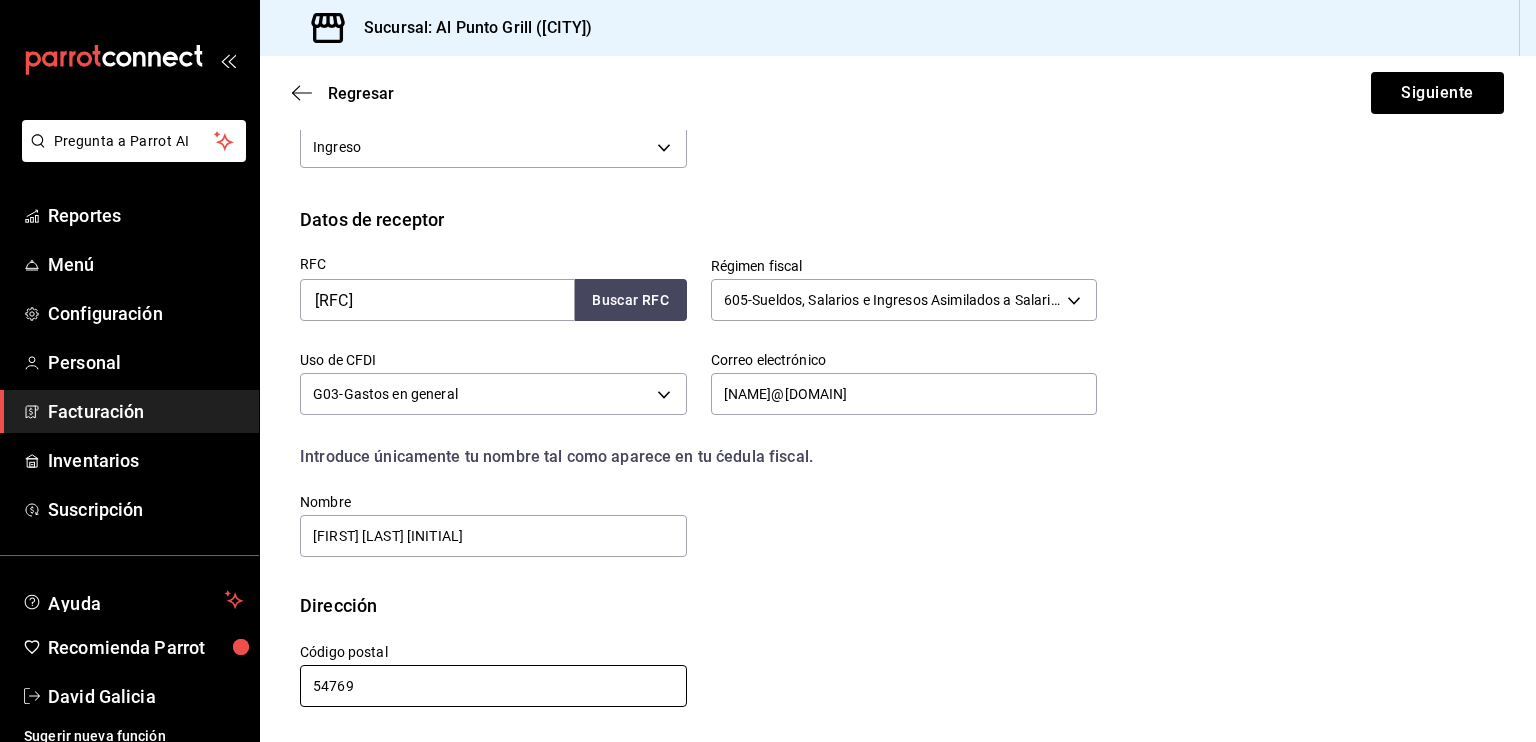 type on "54769" 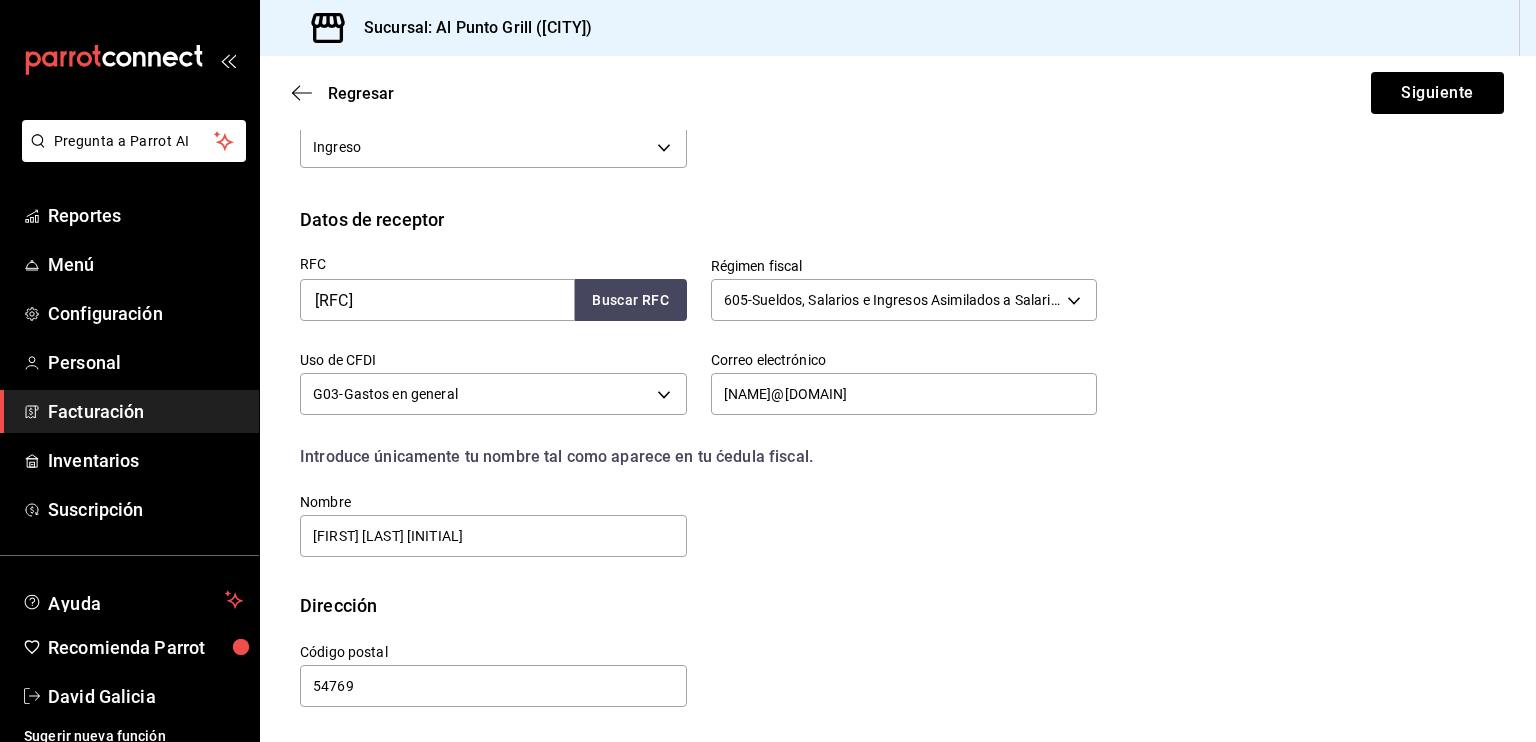 click on "Dirección" at bounding box center (898, 605) 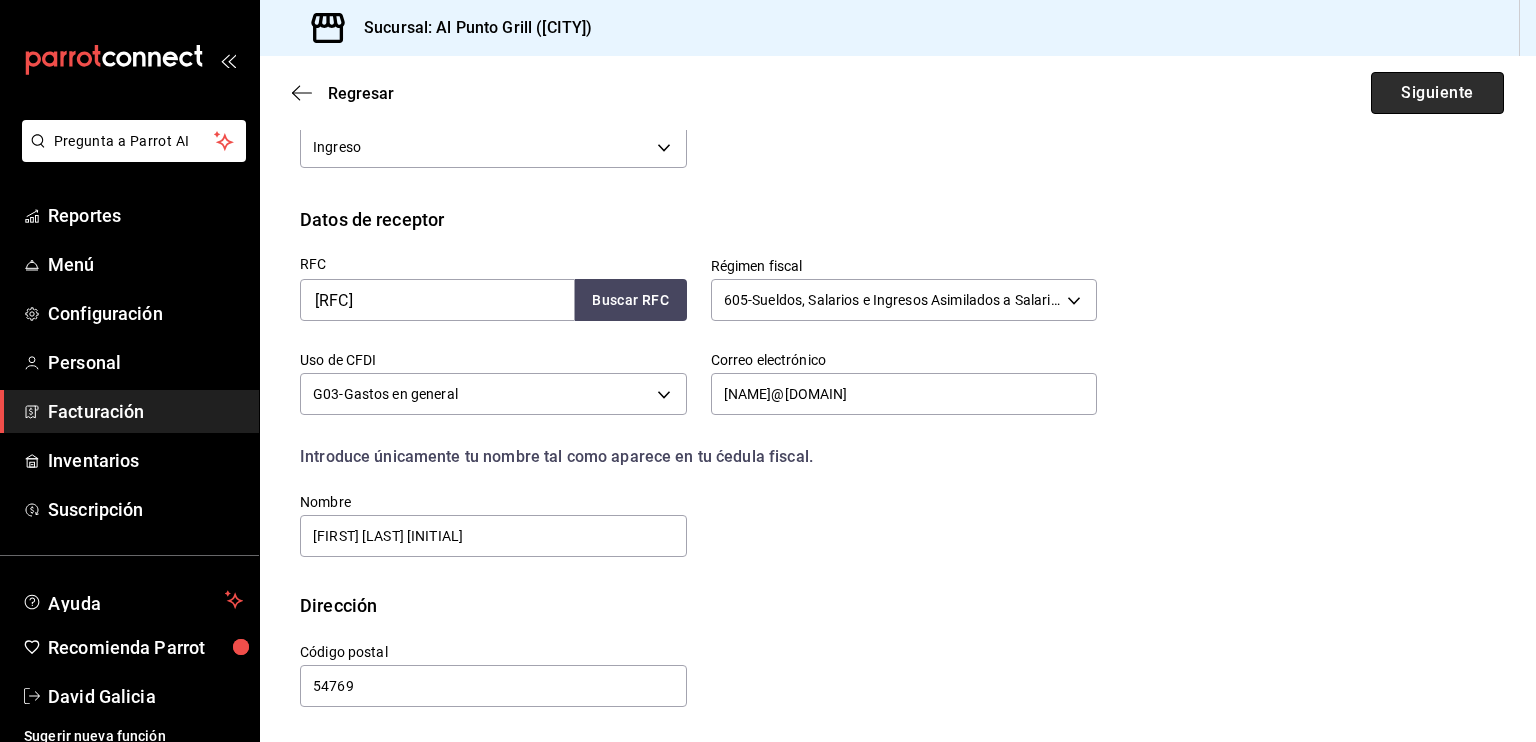click on "Siguiente" at bounding box center [1437, 93] 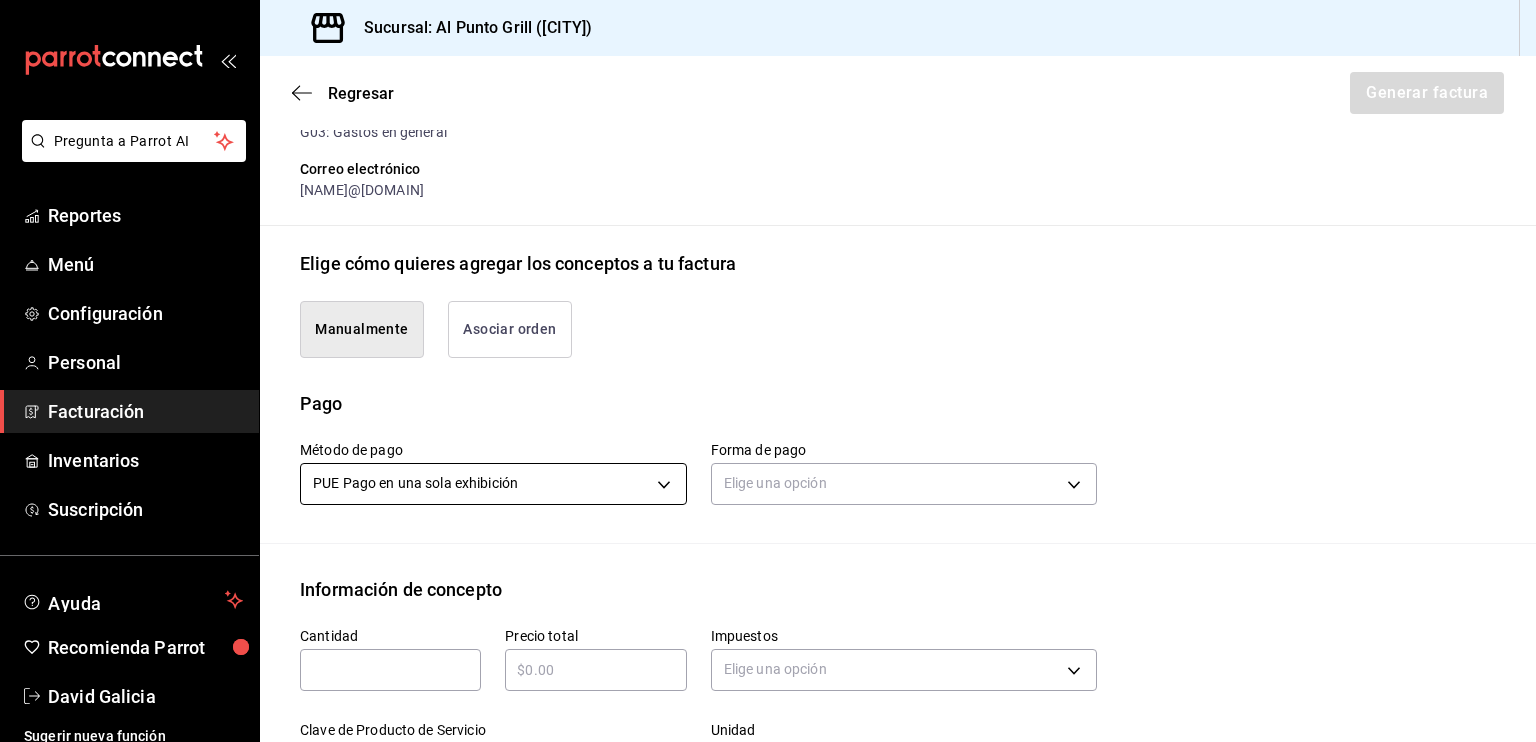 scroll, scrollTop: 467, scrollLeft: 0, axis: vertical 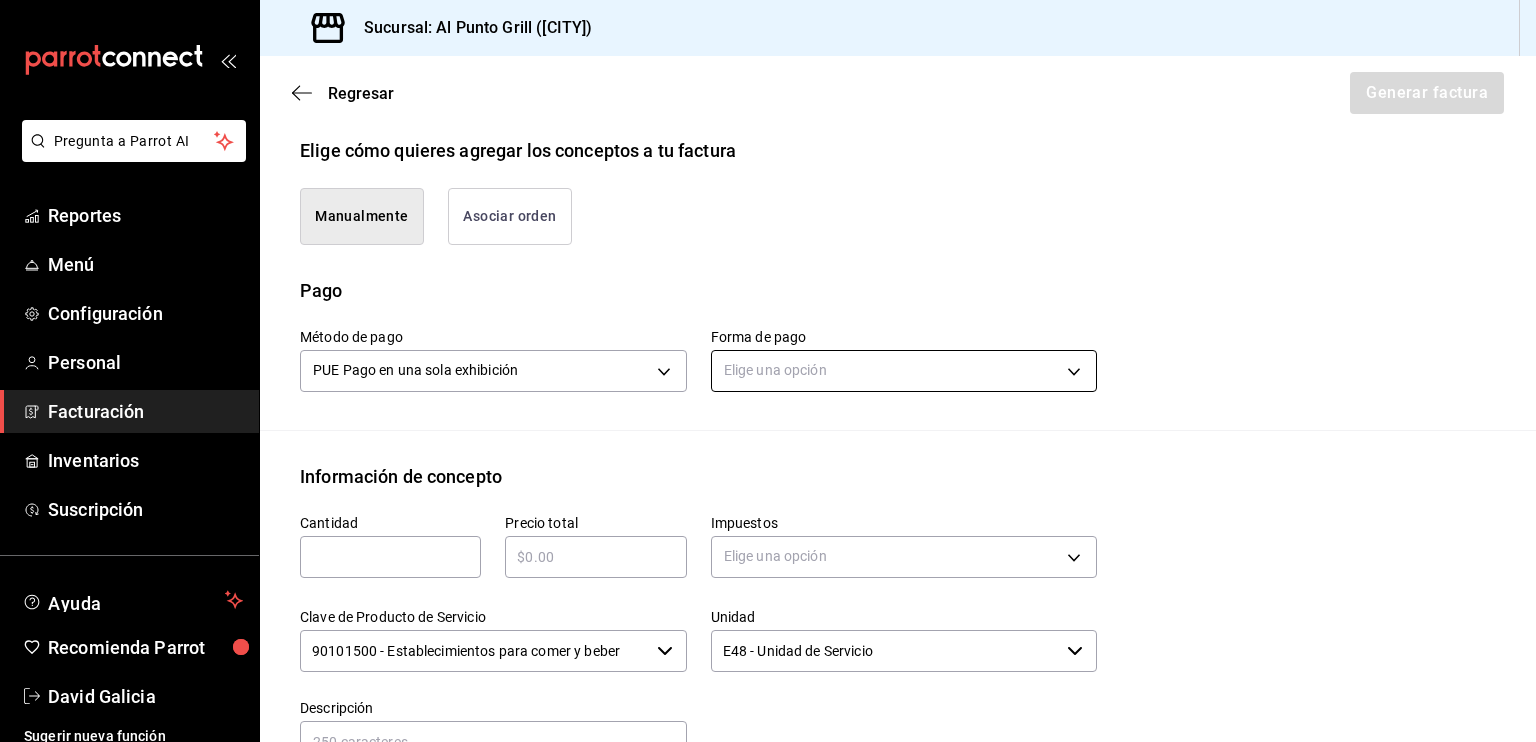 click on "Pregunta a Parrot AI Reportes   Menú   Configuración   Personal   Facturación   Inventarios   Suscripción   Ayuda Recomienda Parrot   [PERSON]   Sugerir nueva función   Sucursal: Al Punto Grill ([CITY]) Regresar Generar factura Emisor Perfil fiscal AL PUNTO & GRILL Tipo de comprobante Ingreso Receptor Nombre / Razón social [FIRST] [LAST] [INITIAL]  RFC Receptor [RFC] Régimen fiscal Sueldos, Salarios e Ingresos Asimilados a Salarios Uso de CFDI G03: Gastos en general Correo electrónico [NAME]@[DOMAIN] Elige cómo quieres agregar los conceptos a tu factura Manualmente Asociar orden Pago Método de pago PUE   Pago en una sola exhibición PUE Forma de pago Elige una opción Información de concepto Cantidad ​ Precio total ​ Impuestos Elige una opción Clave de Producto de Servicio 90101500 - Establecimientos para comer y beber ​ Unidad E48 - Unidad de Servicio ​ Descripción Agregar IVA Total $0.00 IEPS Total $0.00 Subtotal $0.00 Total $0.00 Orden Cantidad Clave Unidad" at bounding box center (768, 371) 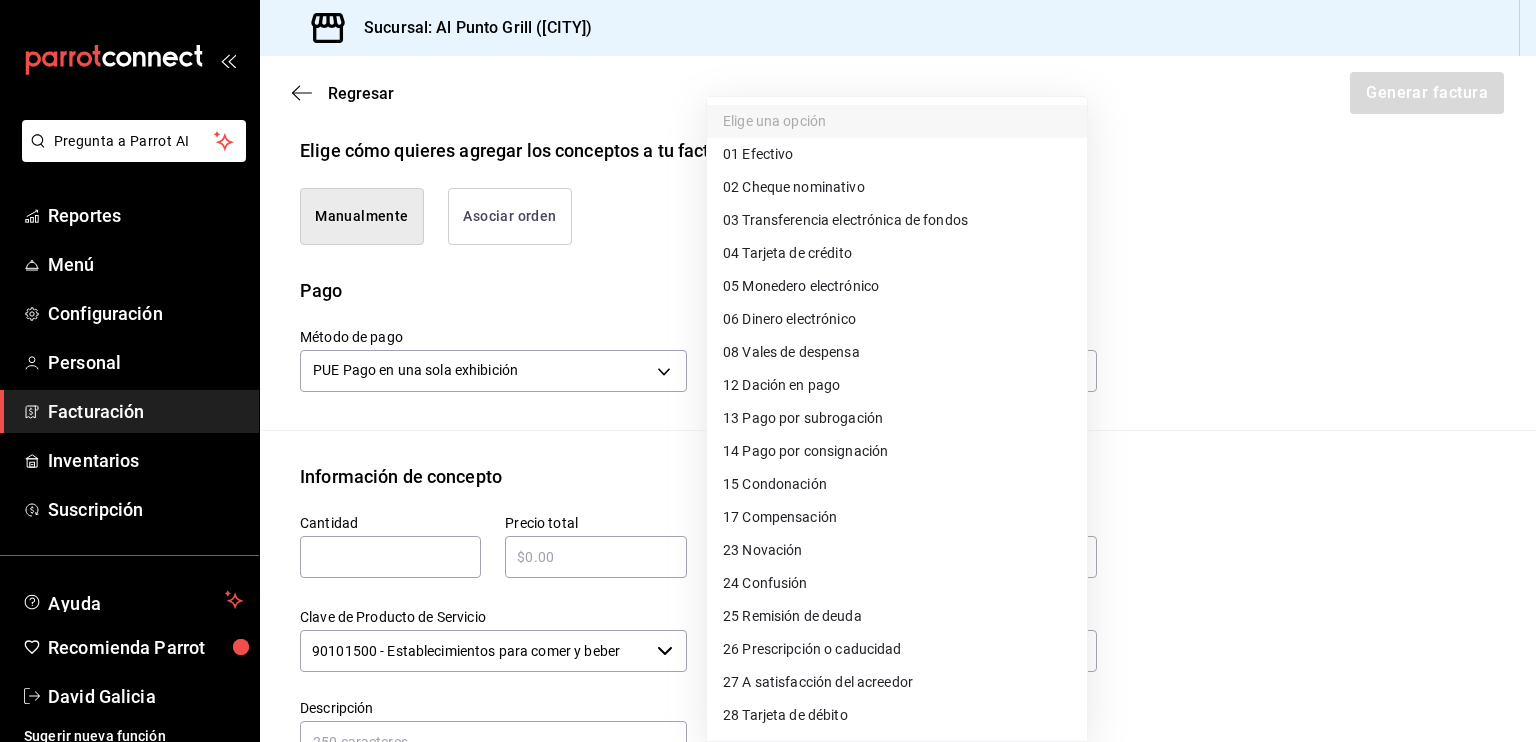 click on "28   Tarjeta de débito" at bounding box center [785, 715] 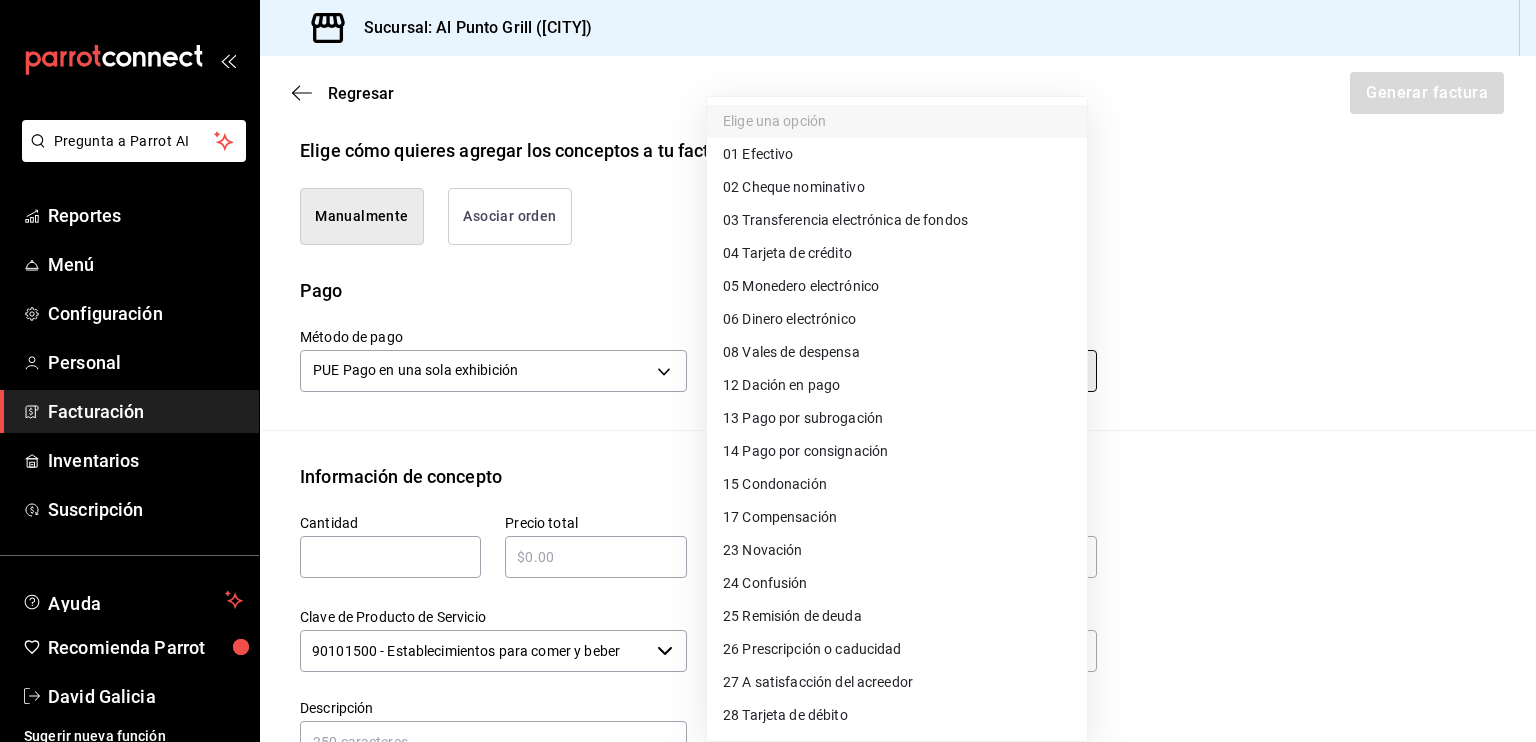 type on "28" 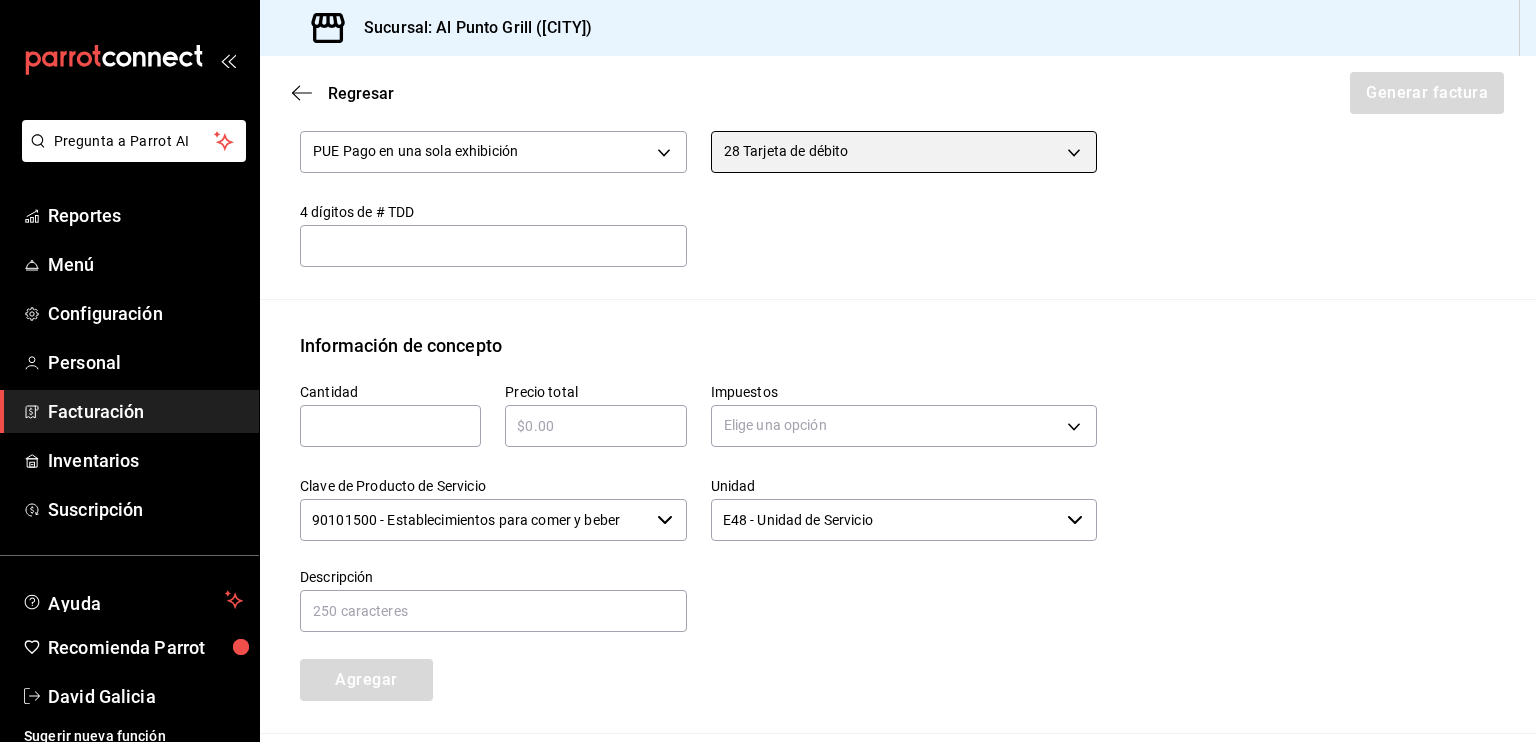 scroll, scrollTop: 699, scrollLeft: 0, axis: vertical 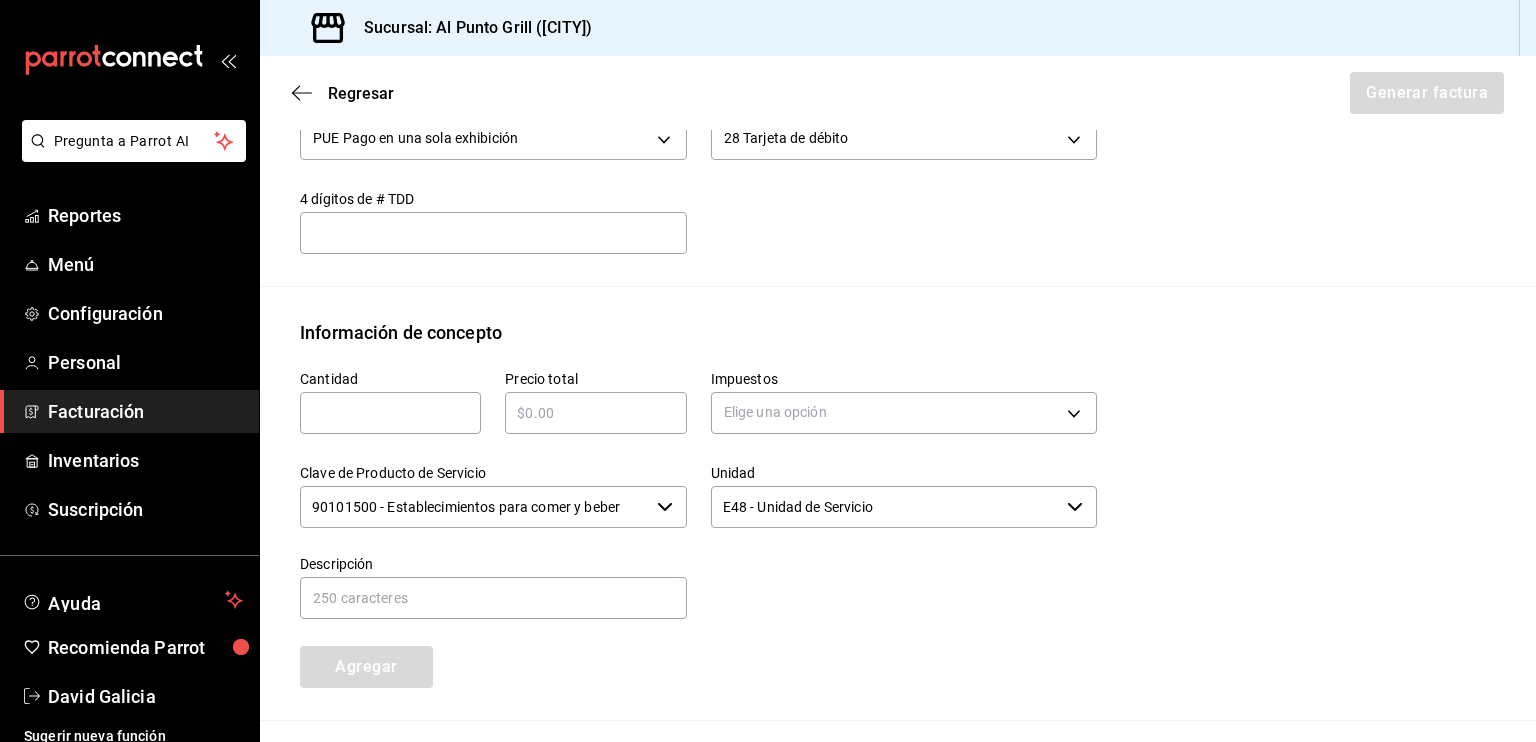 click at bounding box center [390, 413] 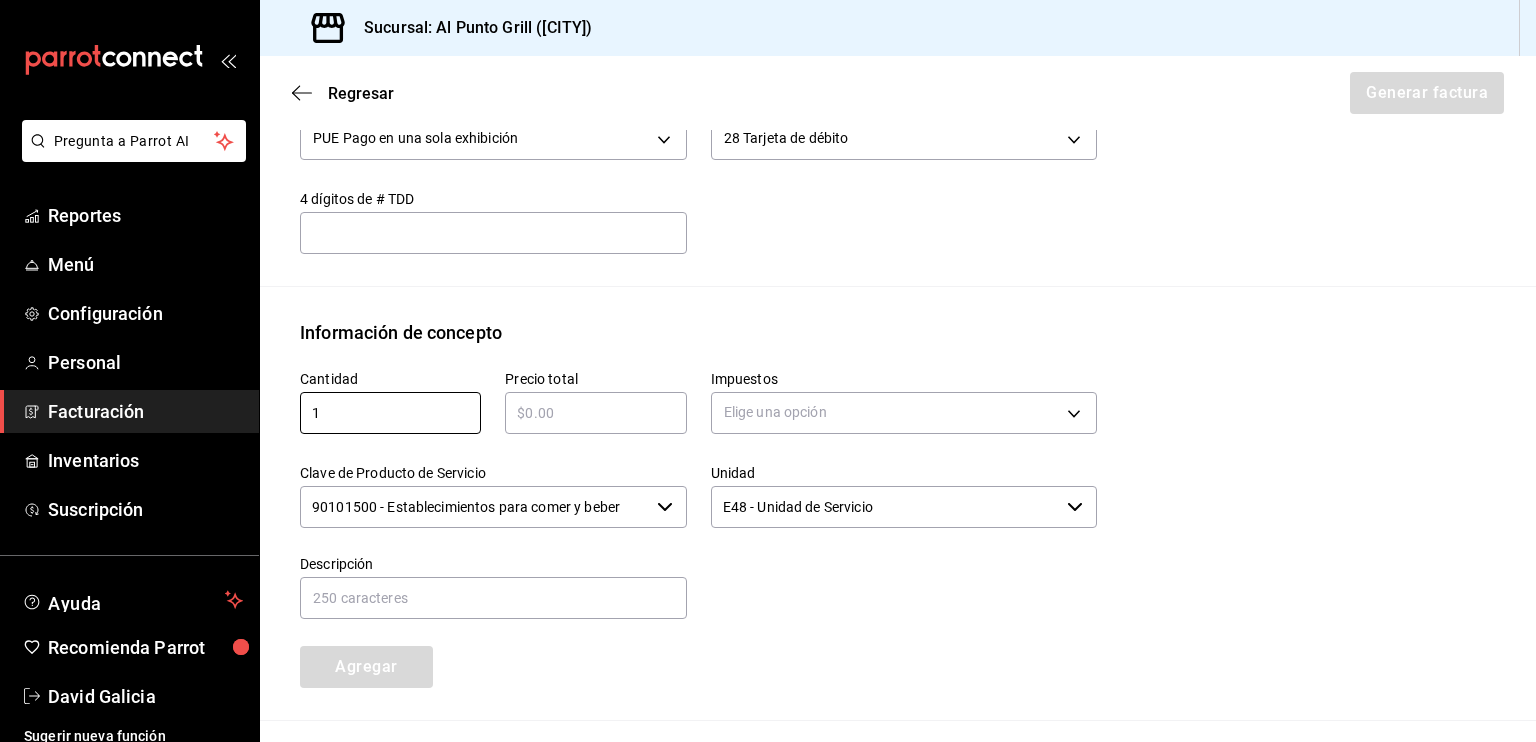 type on "1" 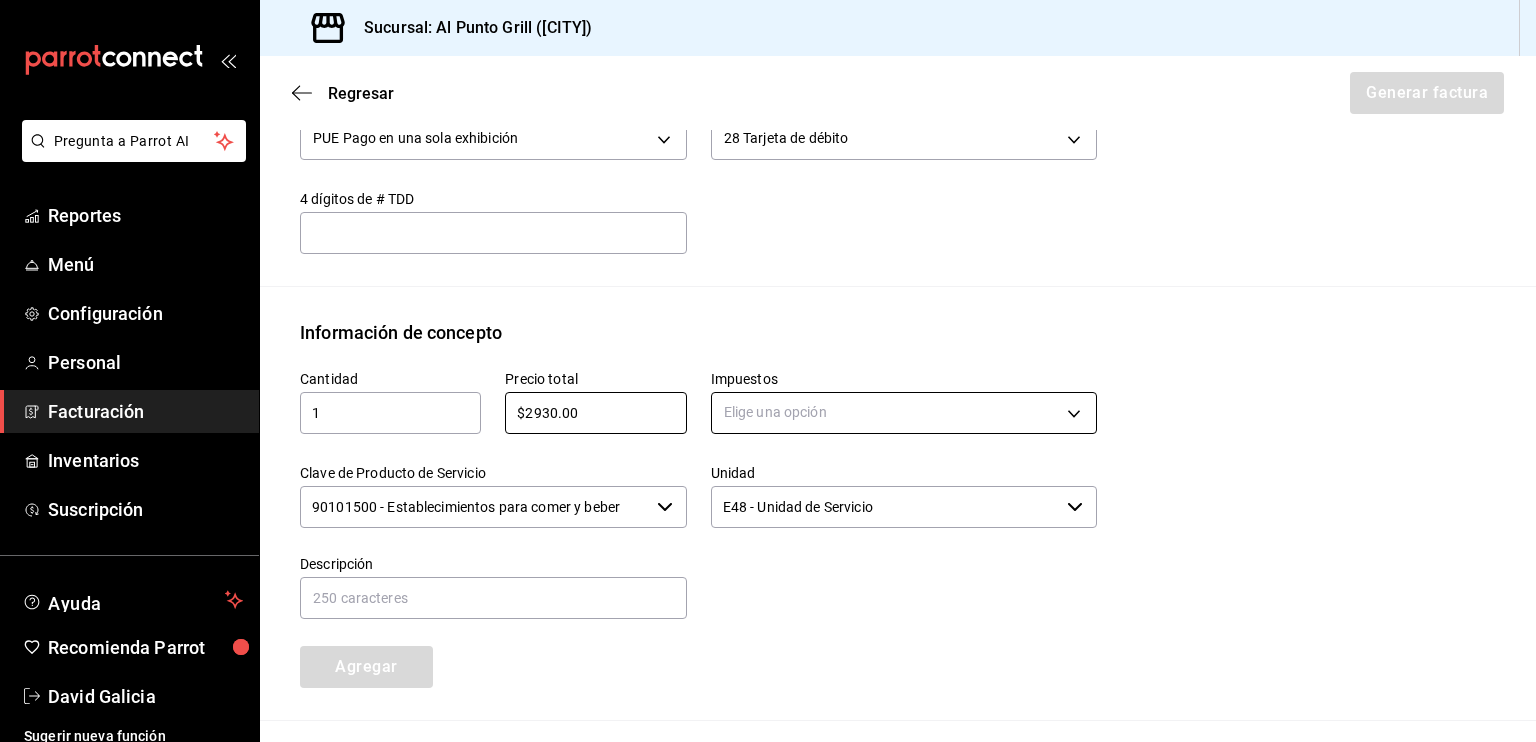 type on "$2930.00" 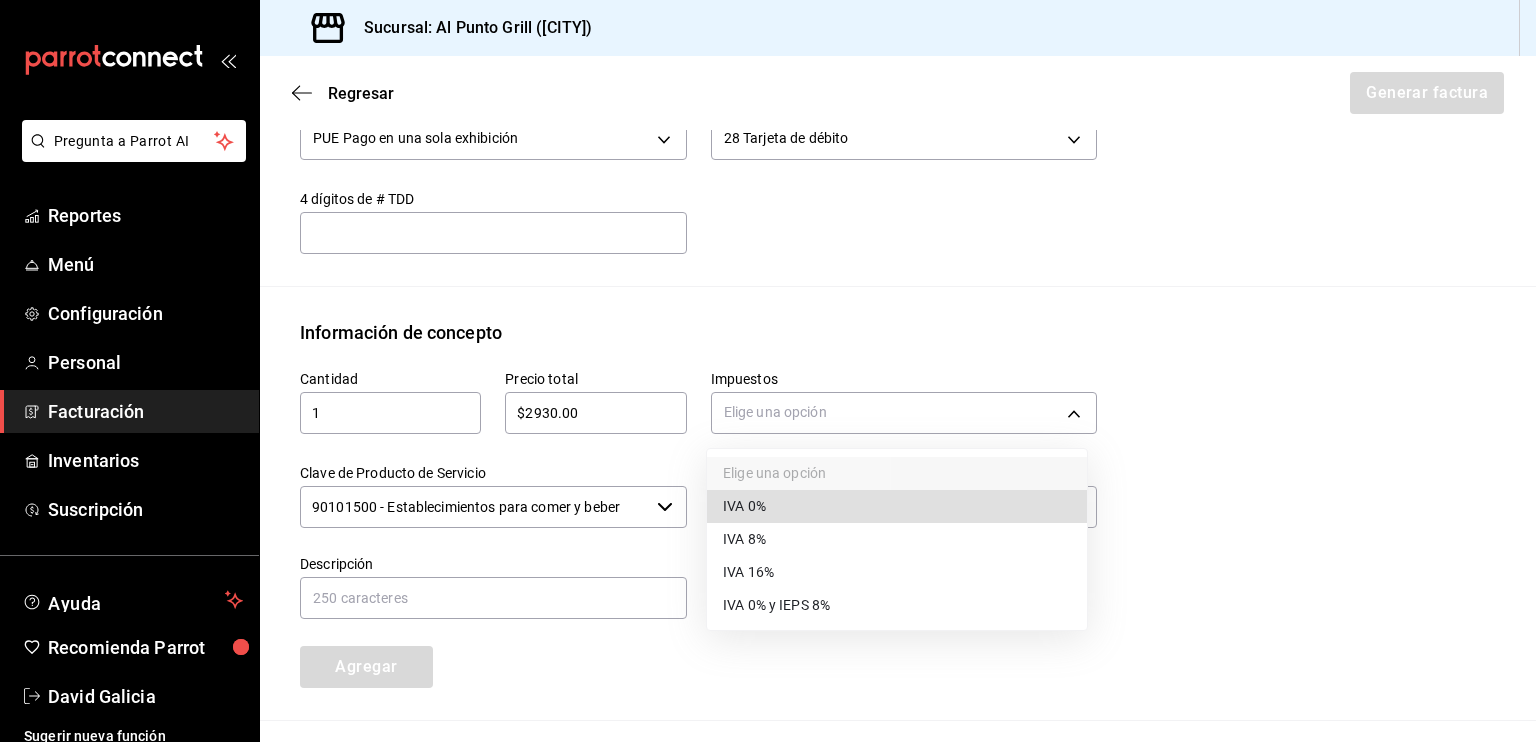 click on "IVA 16%" at bounding box center (897, 572) 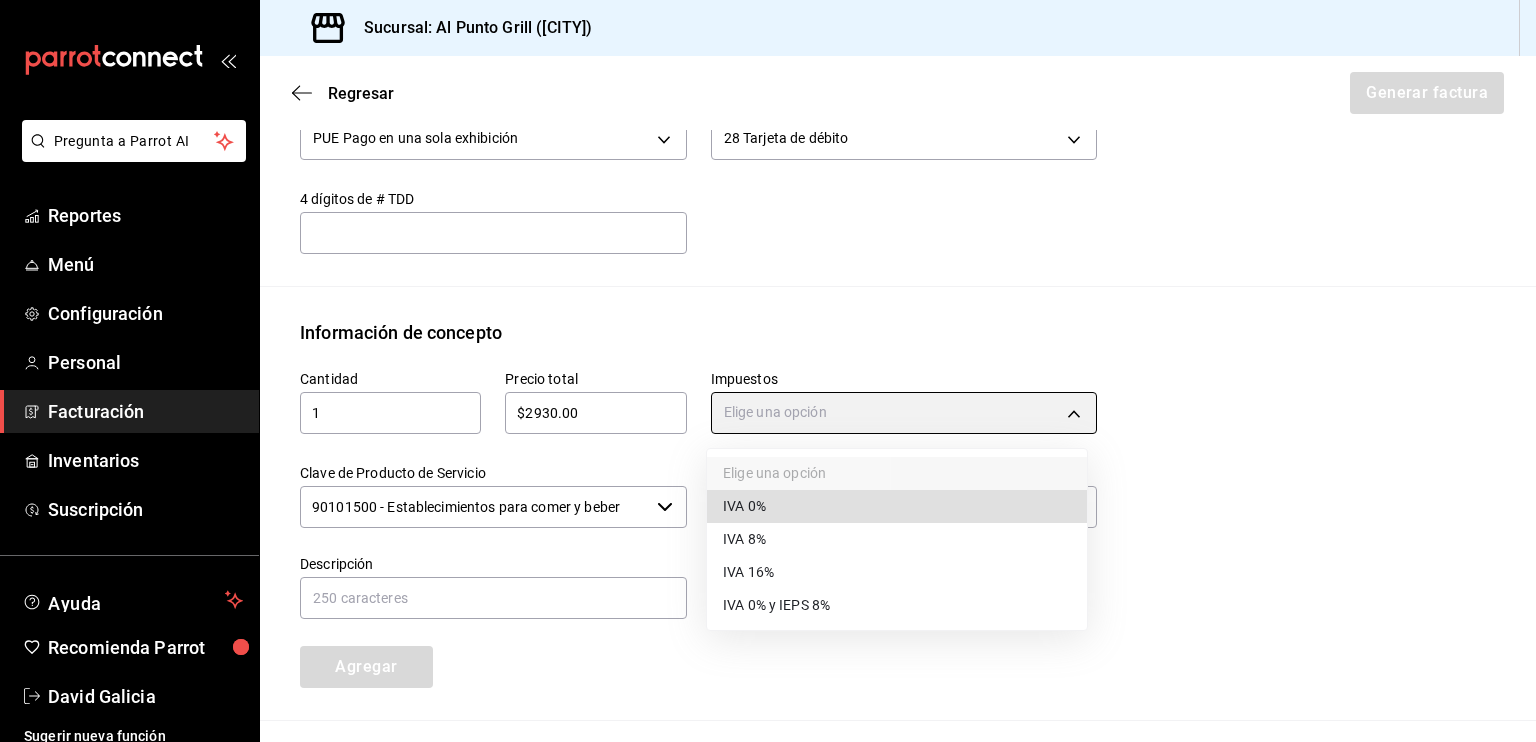 type on "IVA_16" 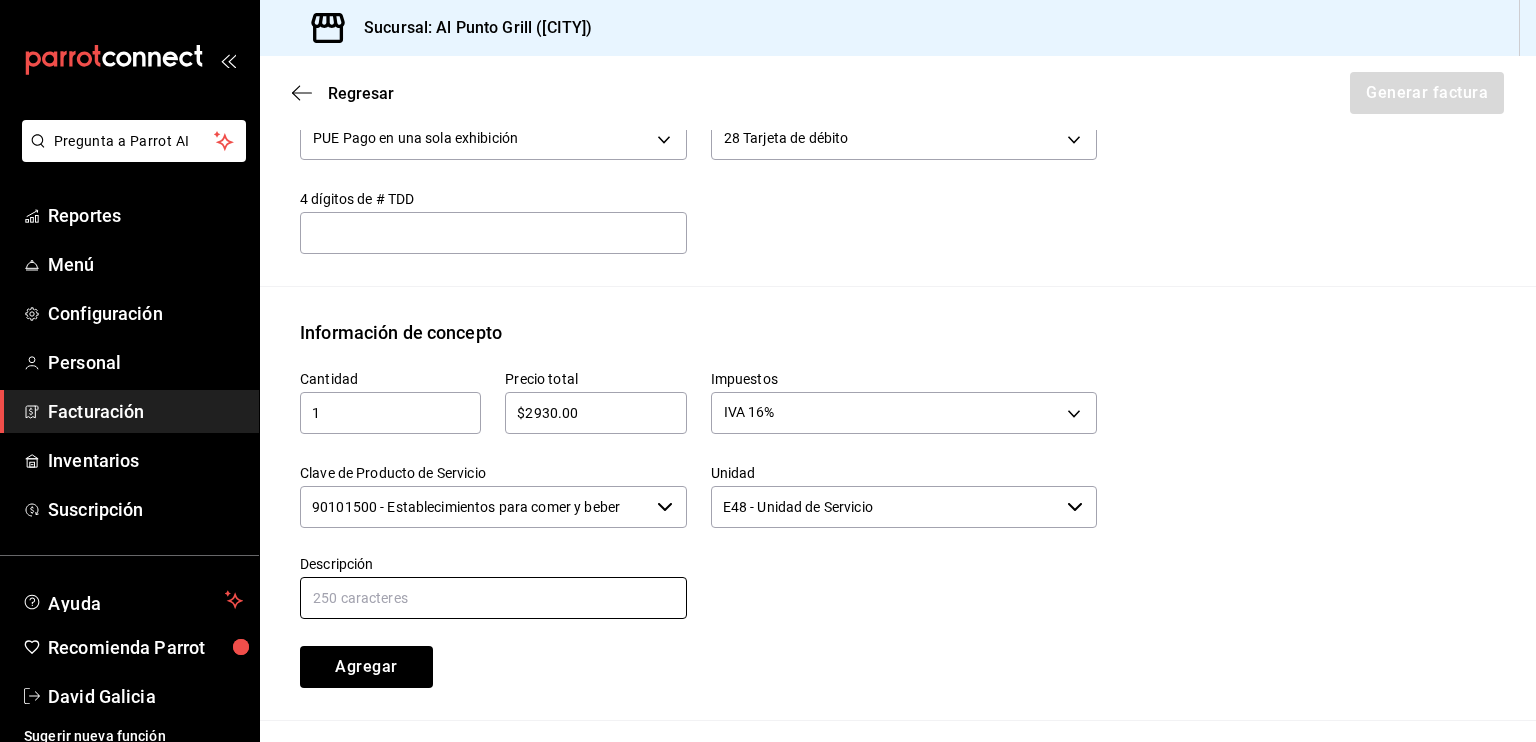click at bounding box center [493, 598] 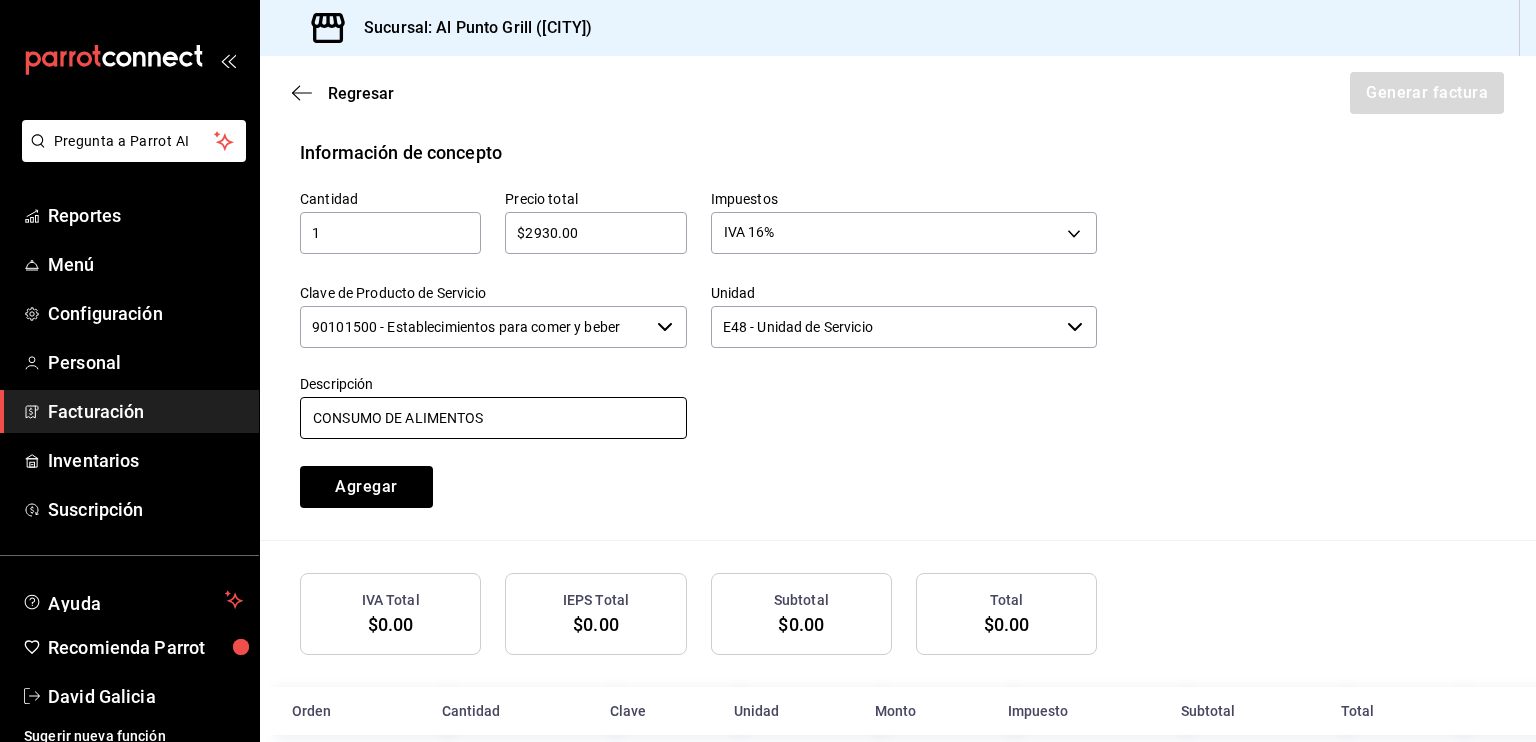 scroll, scrollTop: 911, scrollLeft: 0, axis: vertical 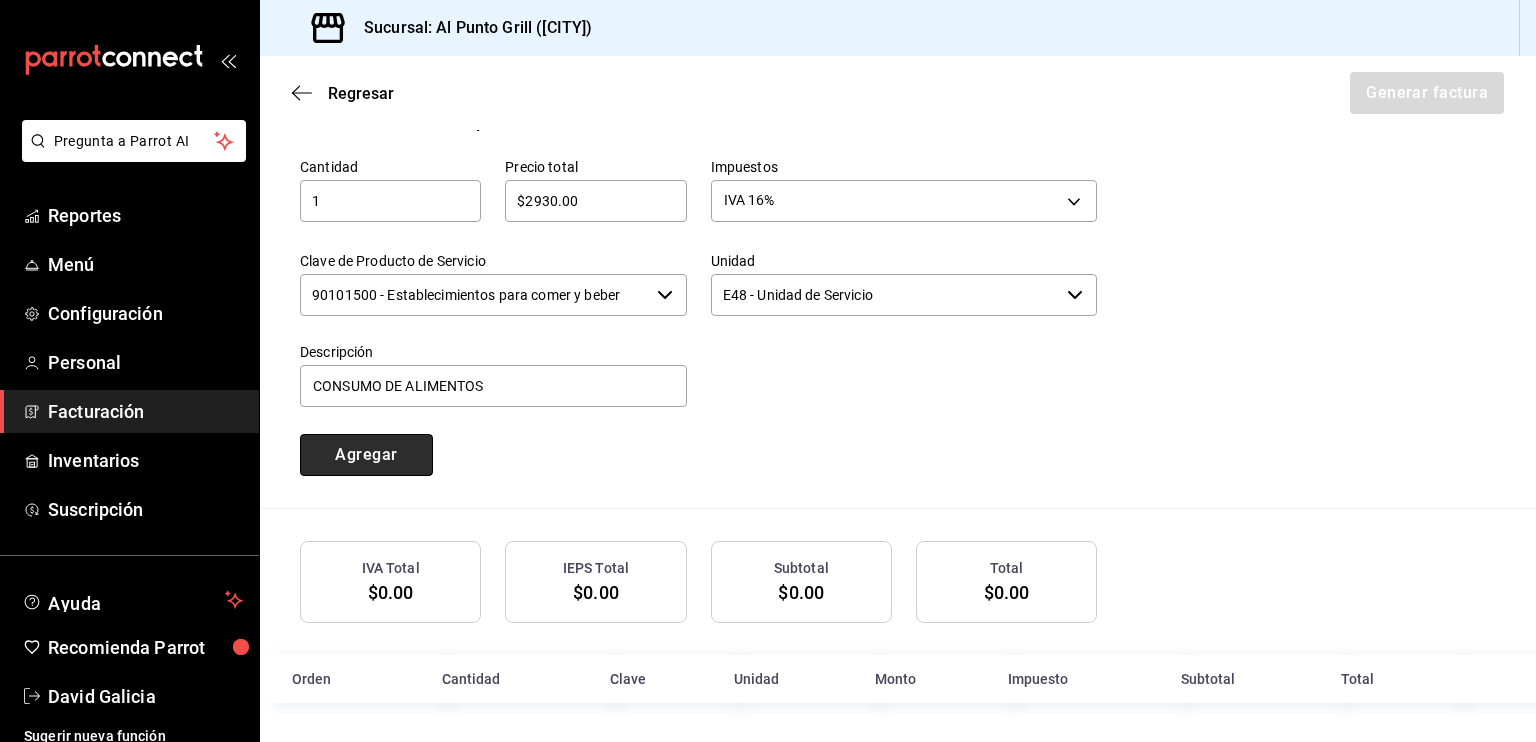click on "Agregar" at bounding box center (366, 455) 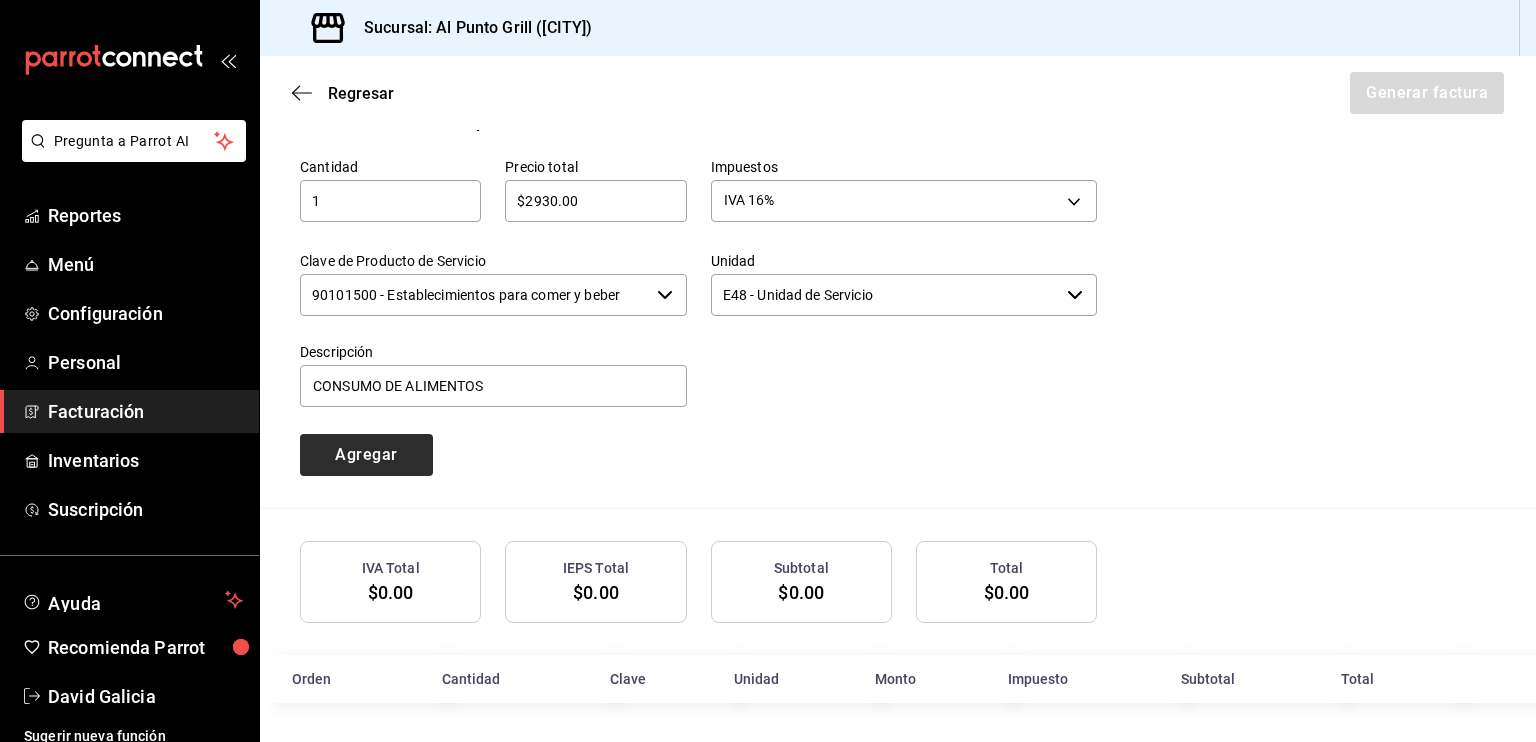 type 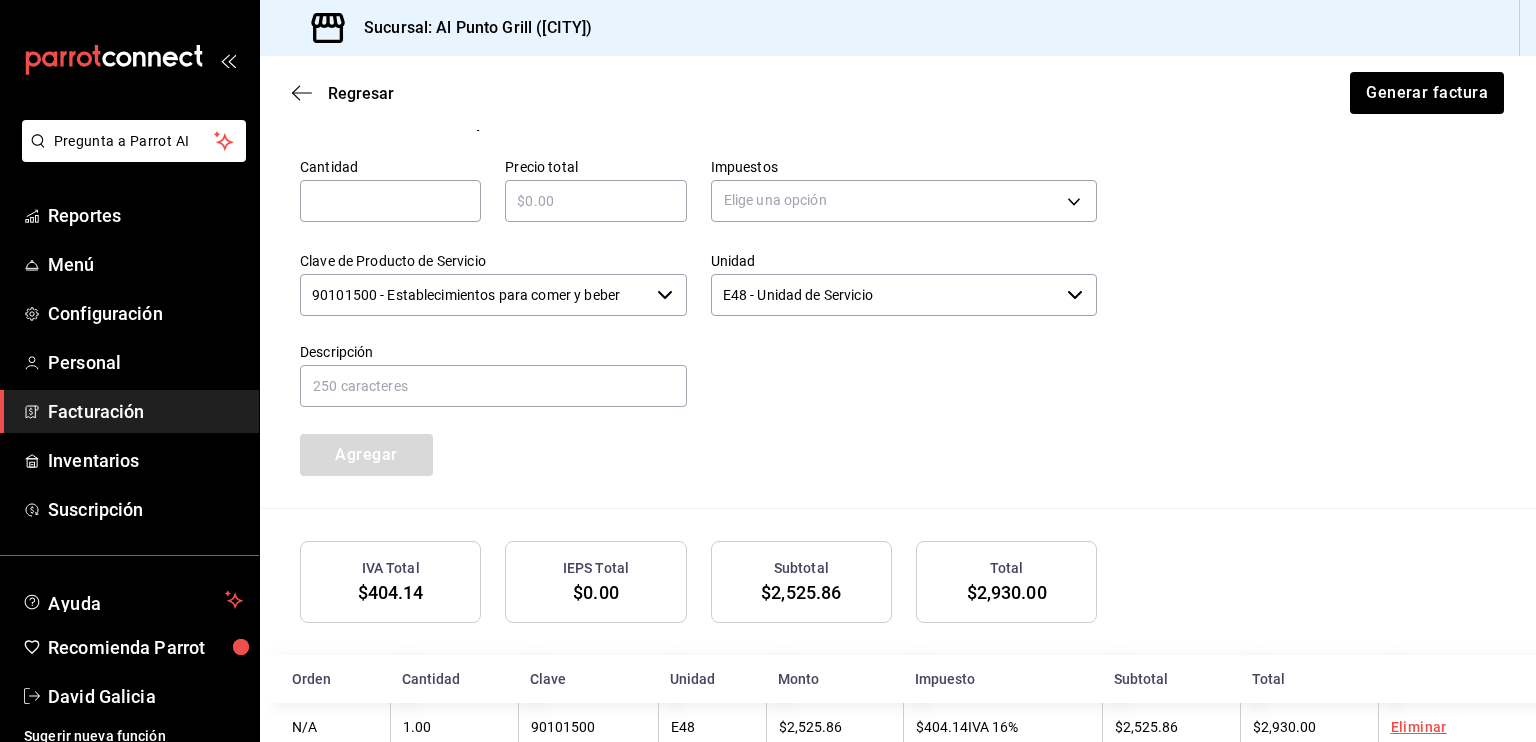 scroll, scrollTop: 960, scrollLeft: 0, axis: vertical 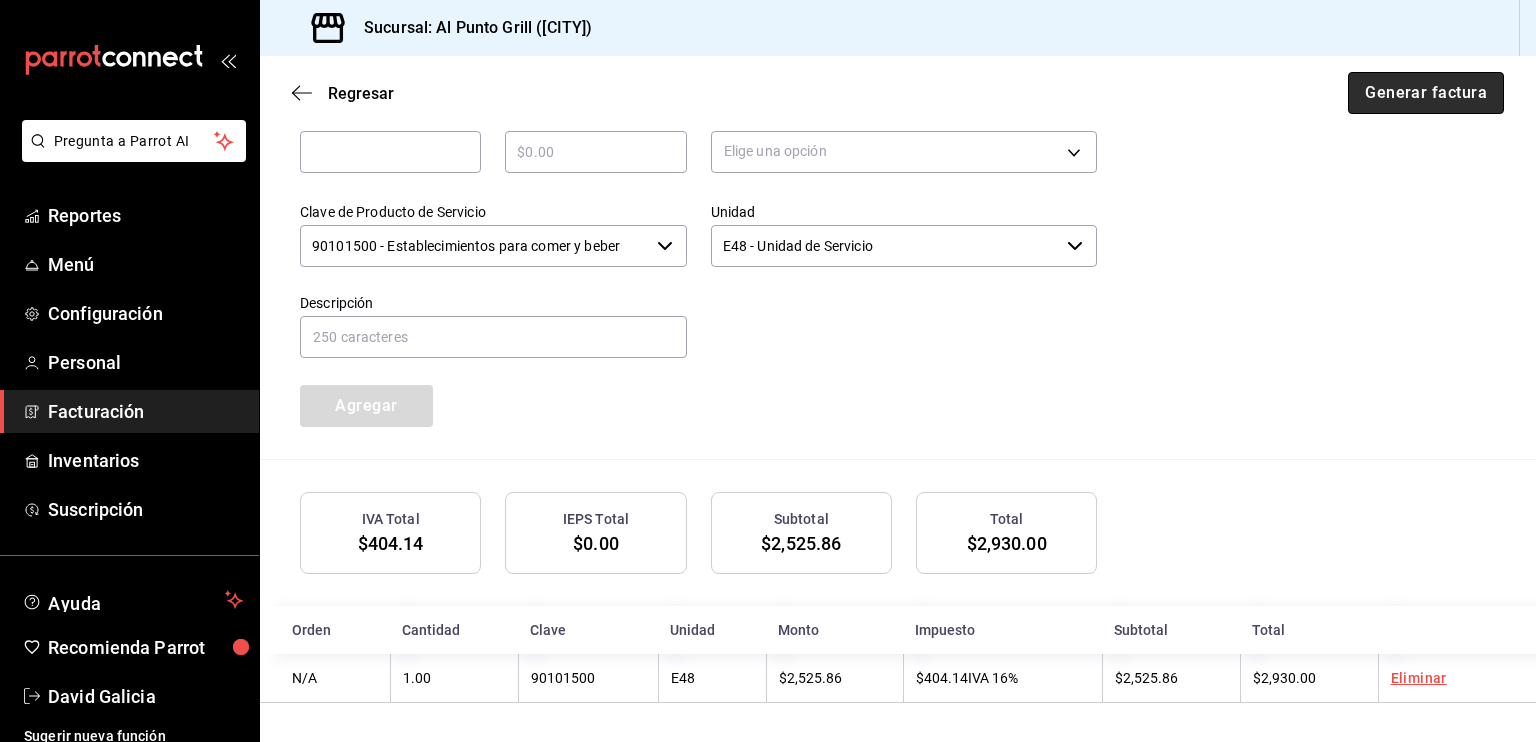 click on "Generar factura" at bounding box center [1426, 93] 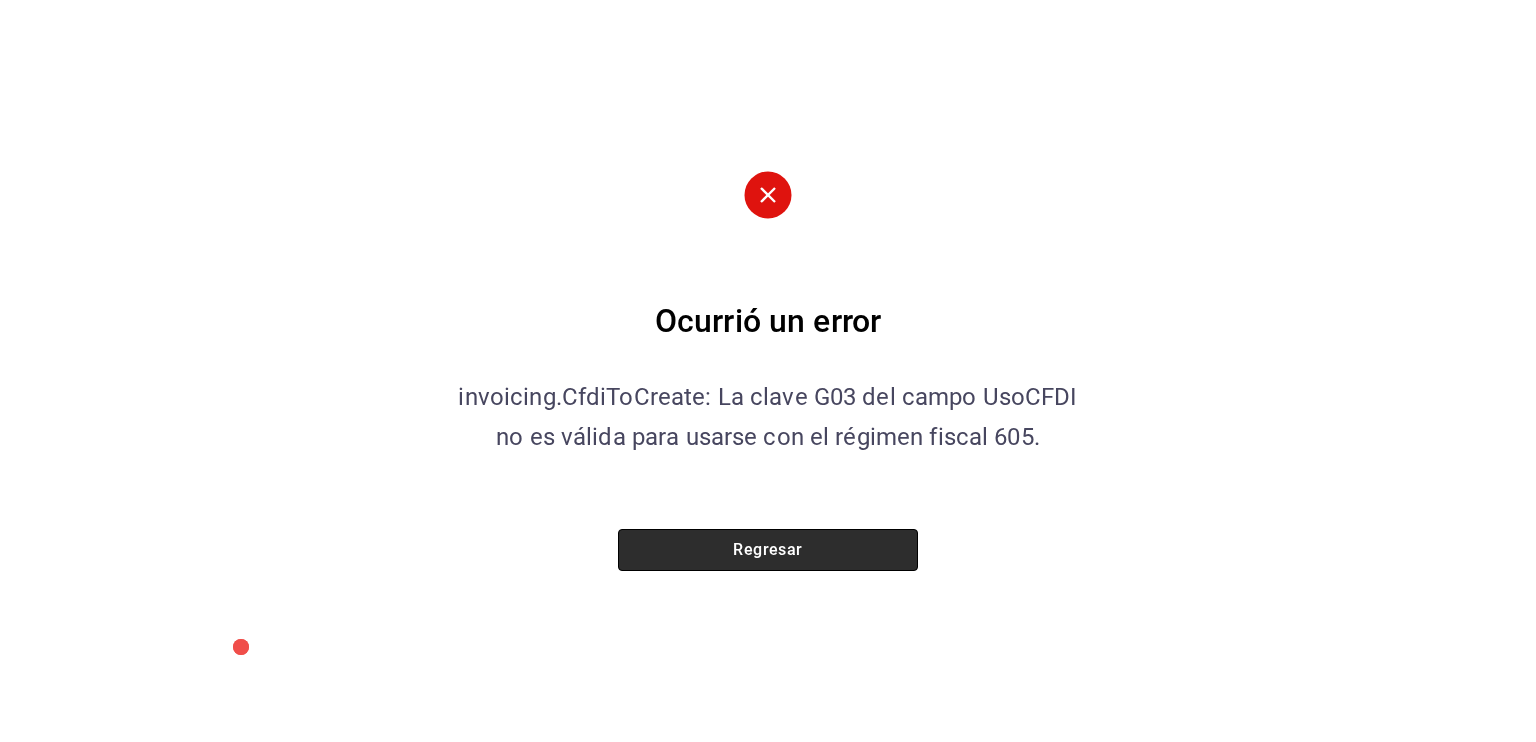 click on "Regresar" at bounding box center [768, 550] 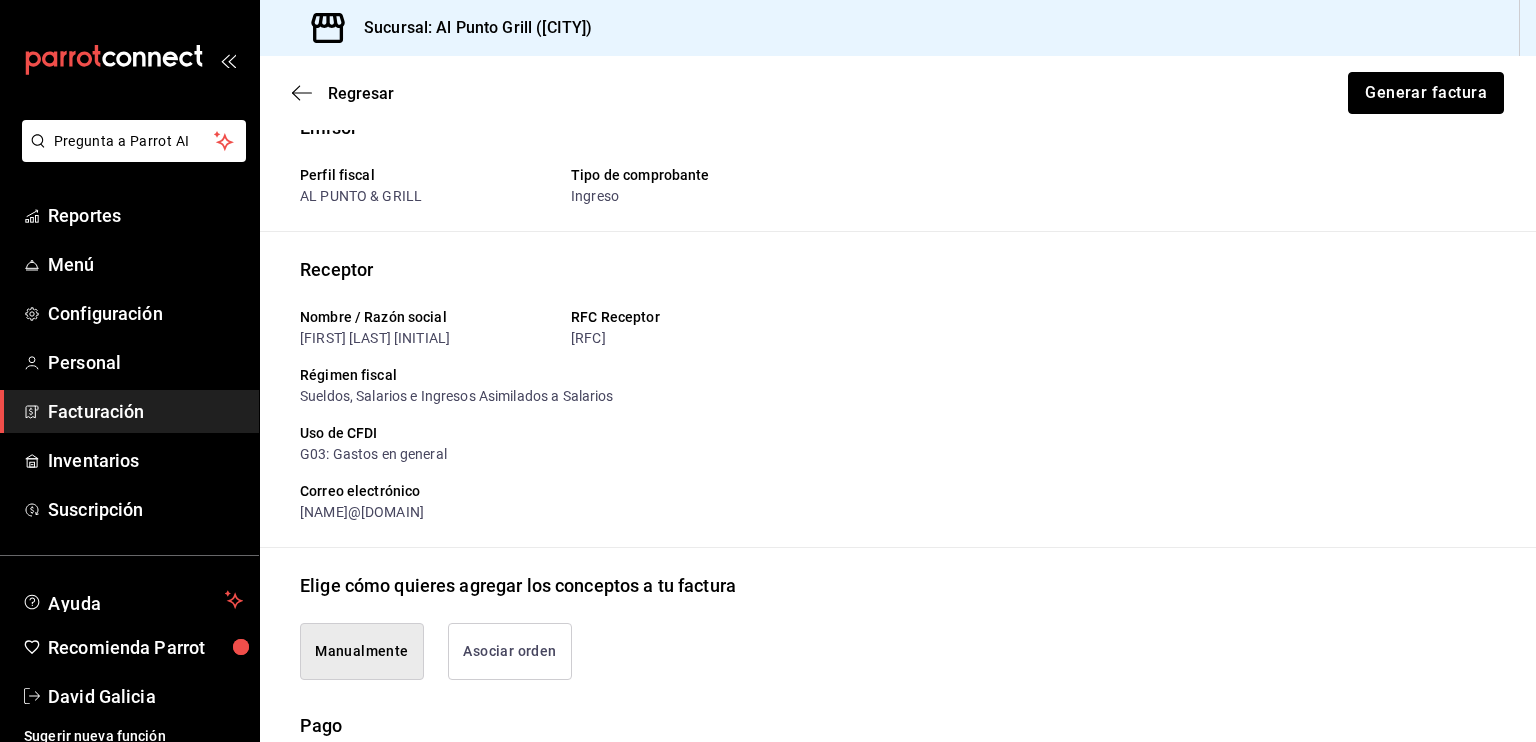 scroll, scrollTop: 0, scrollLeft: 0, axis: both 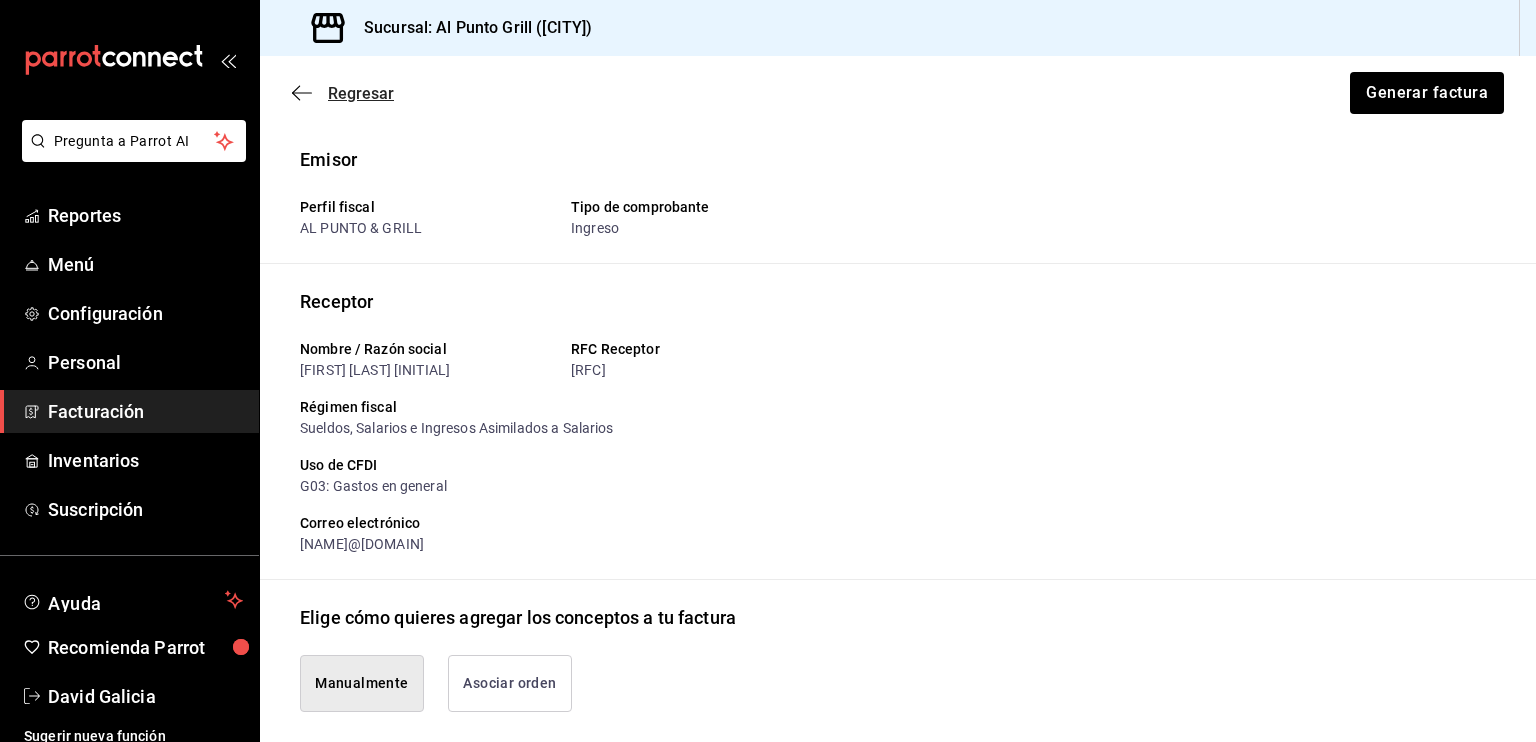 click 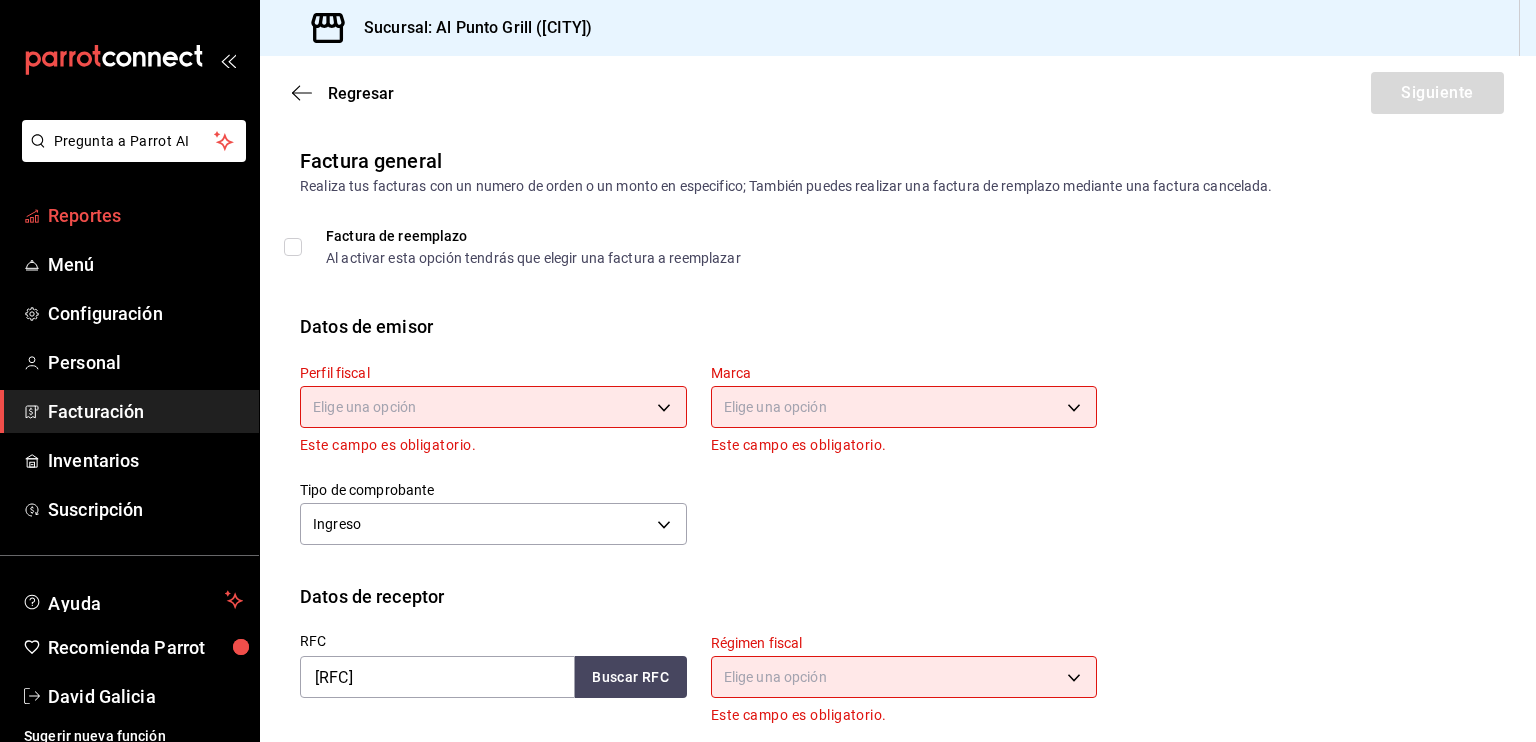 click on "Reportes" at bounding box center (145, 215) 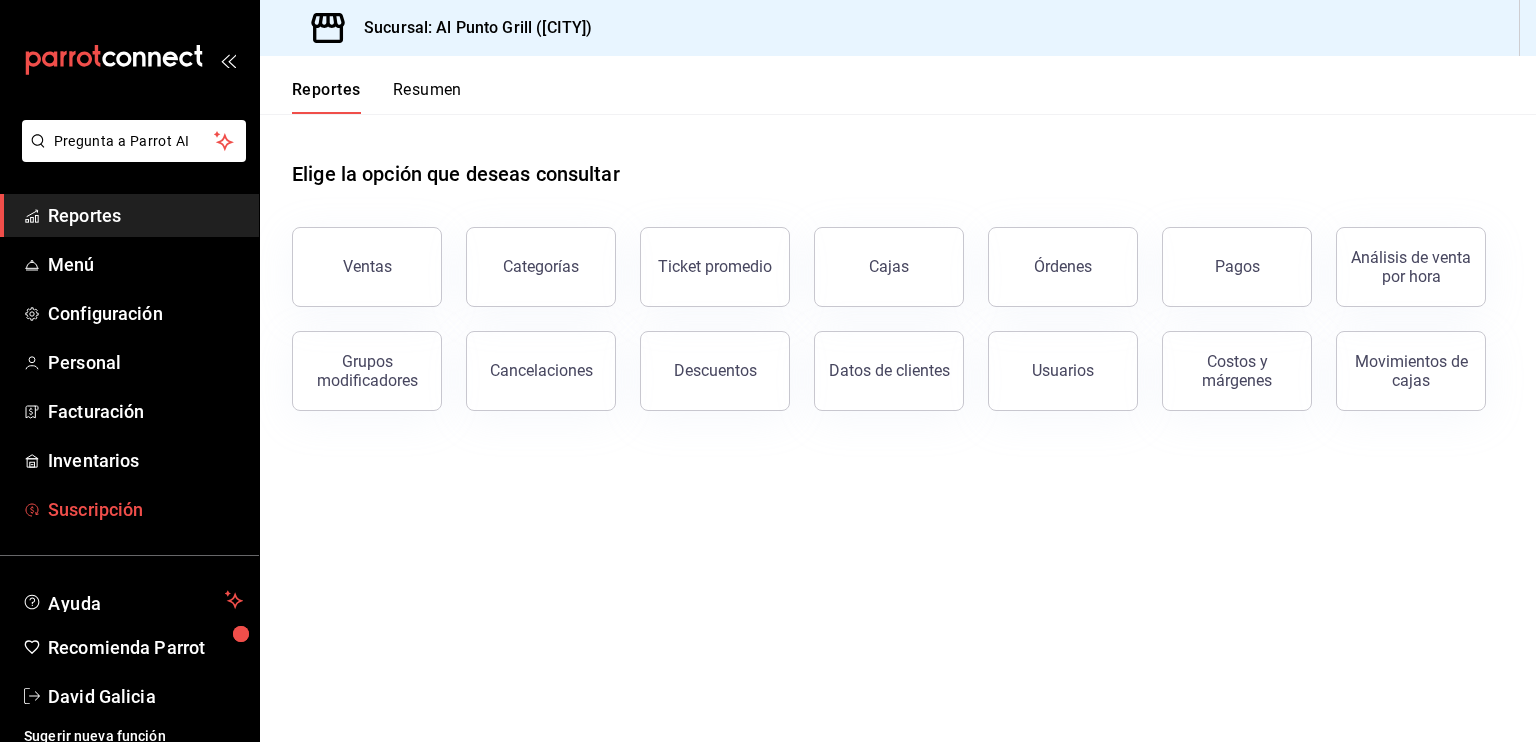scroll, scrollTop: 12, scrollLeft: 0, axis: vertical 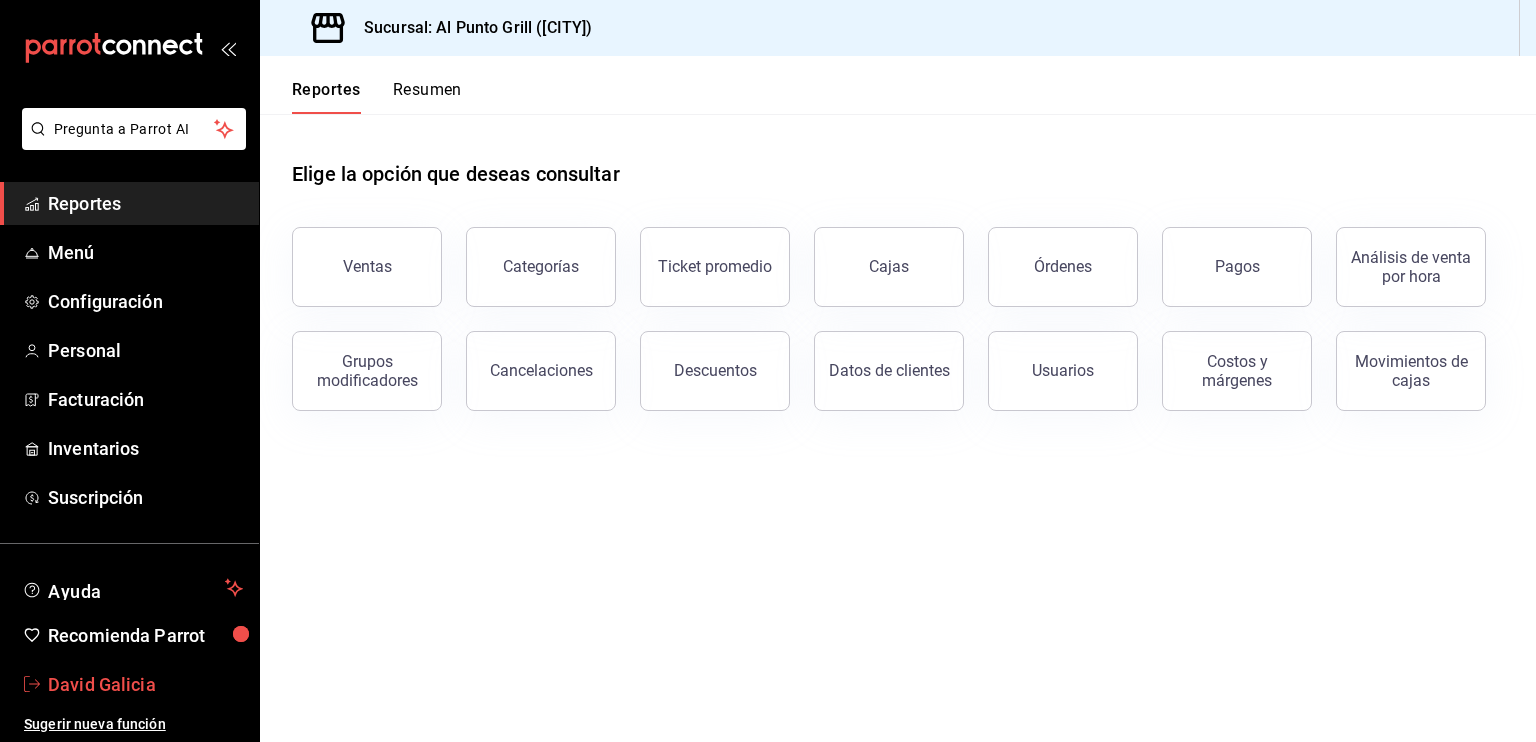 click on "David Galicia" at bounding box center (145, 684) 